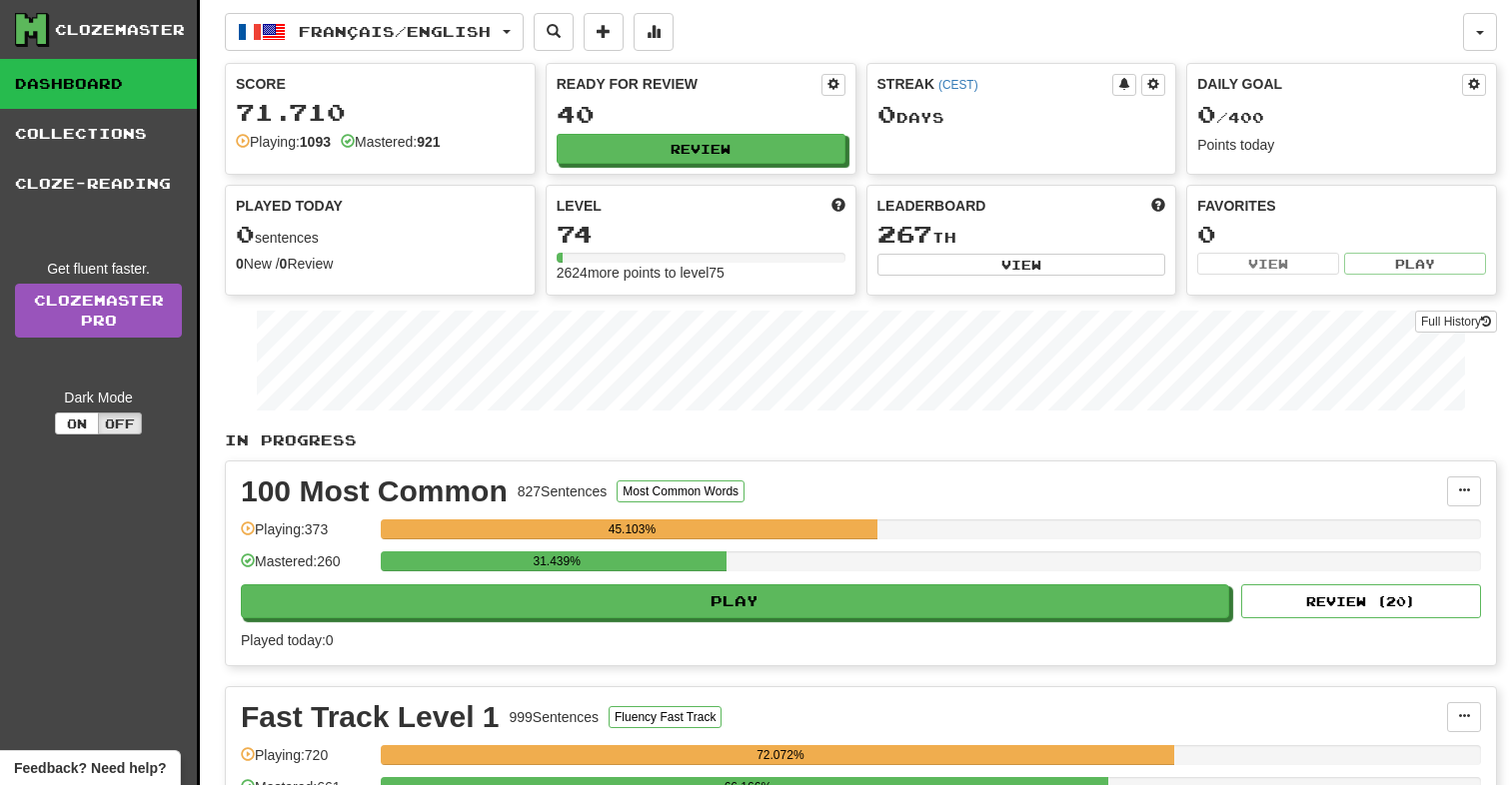scroll, scrollTop: 0, scrollLeft: 0, axis: both 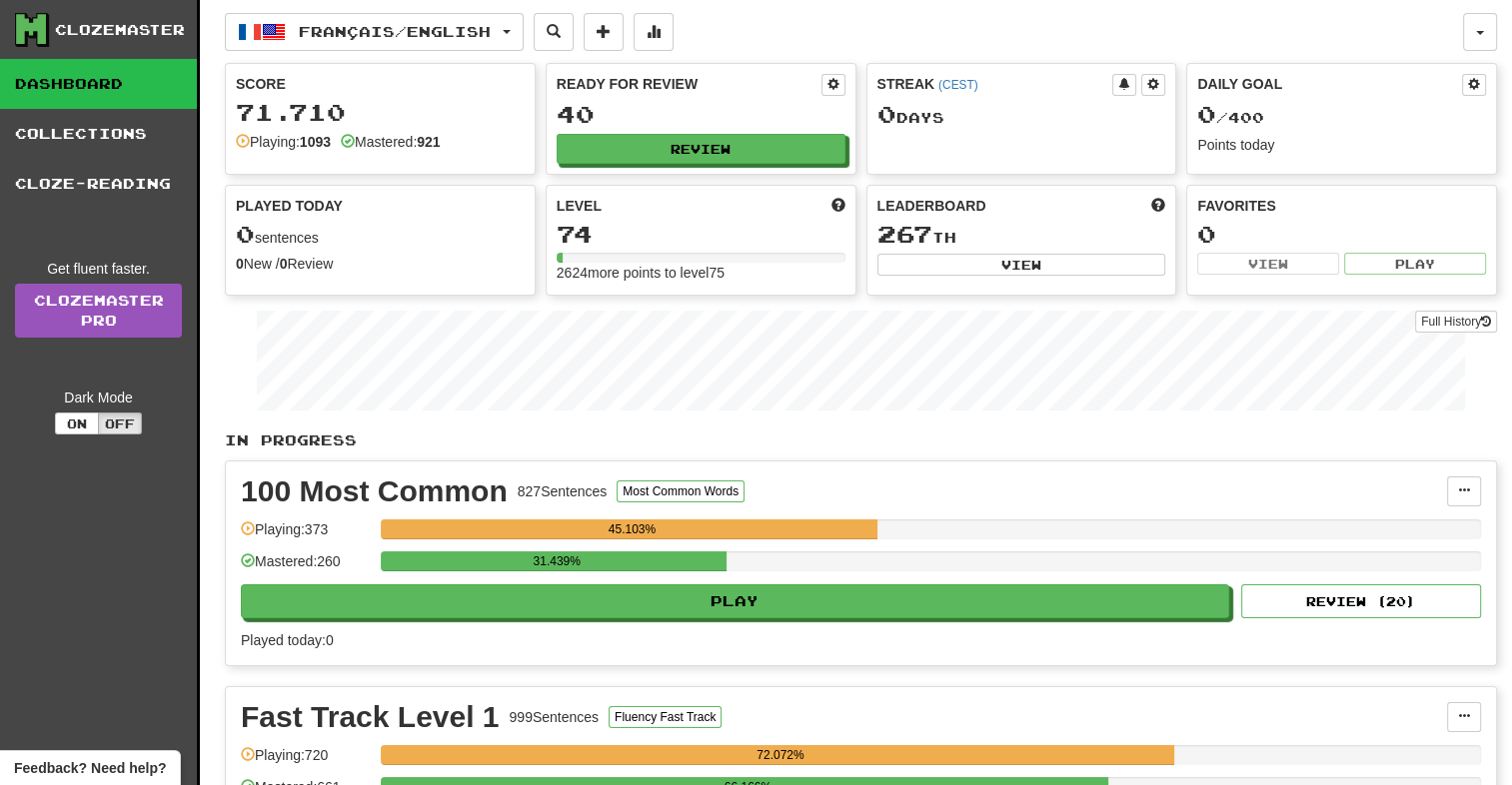 click on "Français  /  English Deutsch  /  Español Streak:  0   Review:  20 Daily Goal:  0  /  10 Français  /  English Streak:  0   Review:  40 Daily Goal:  0  /  400  Language Pairing" at bounding box center (843, 32) 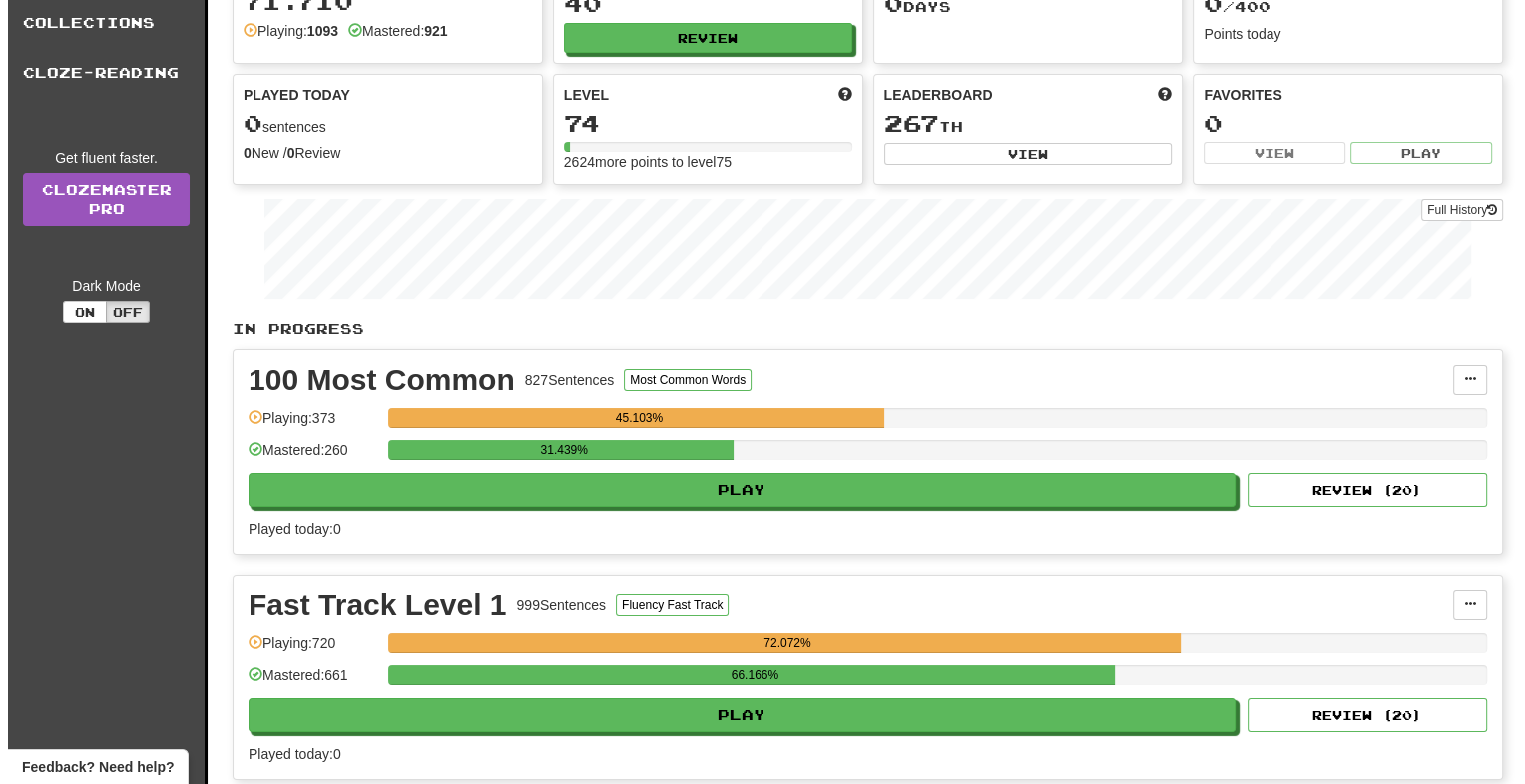 scroll, scrollTop: 0, scrollLeft: 0, axis: both 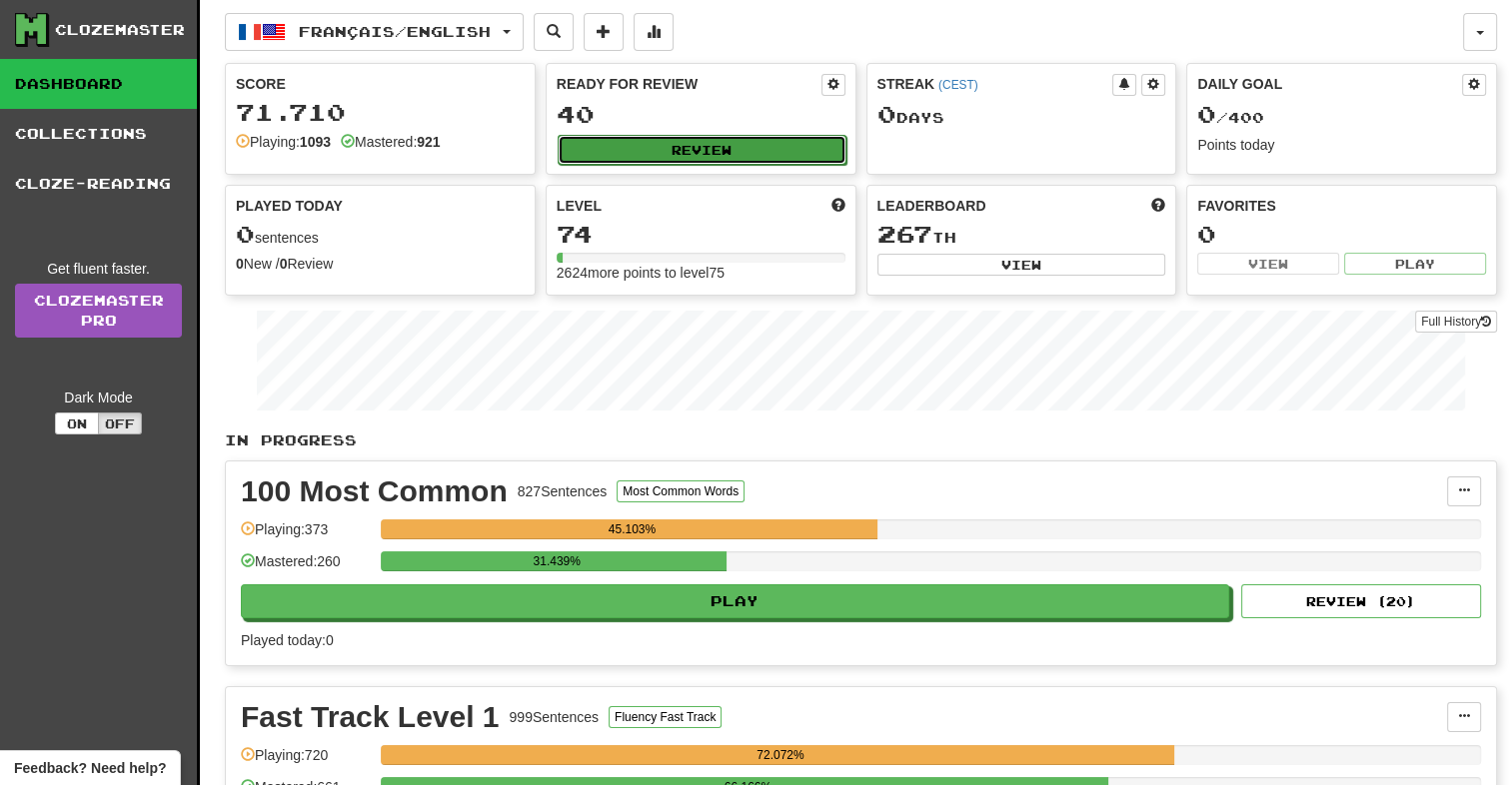 click on "Review" at bounding box center (702, 150) 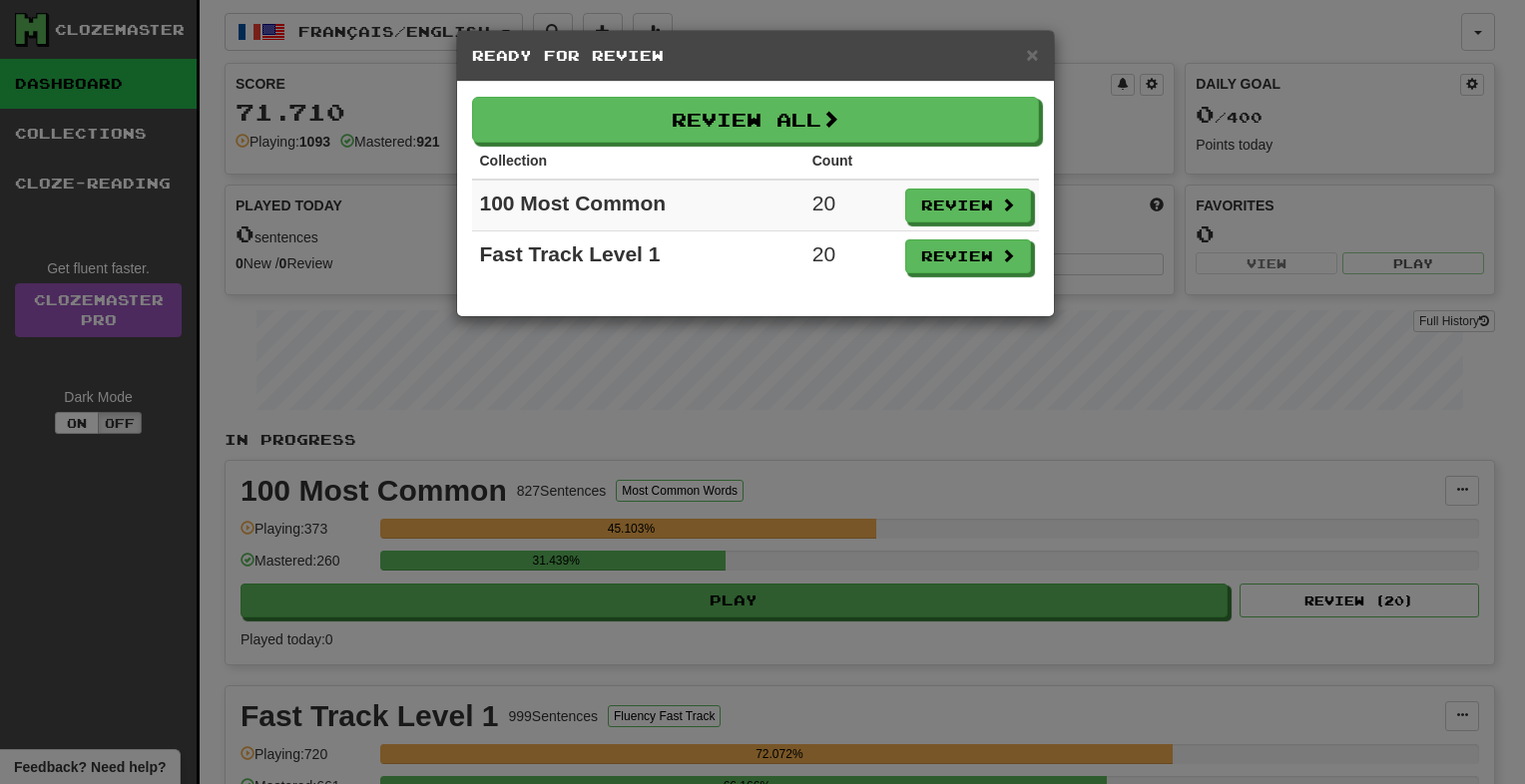 click on "Collection" at bounding box center [638, 161] 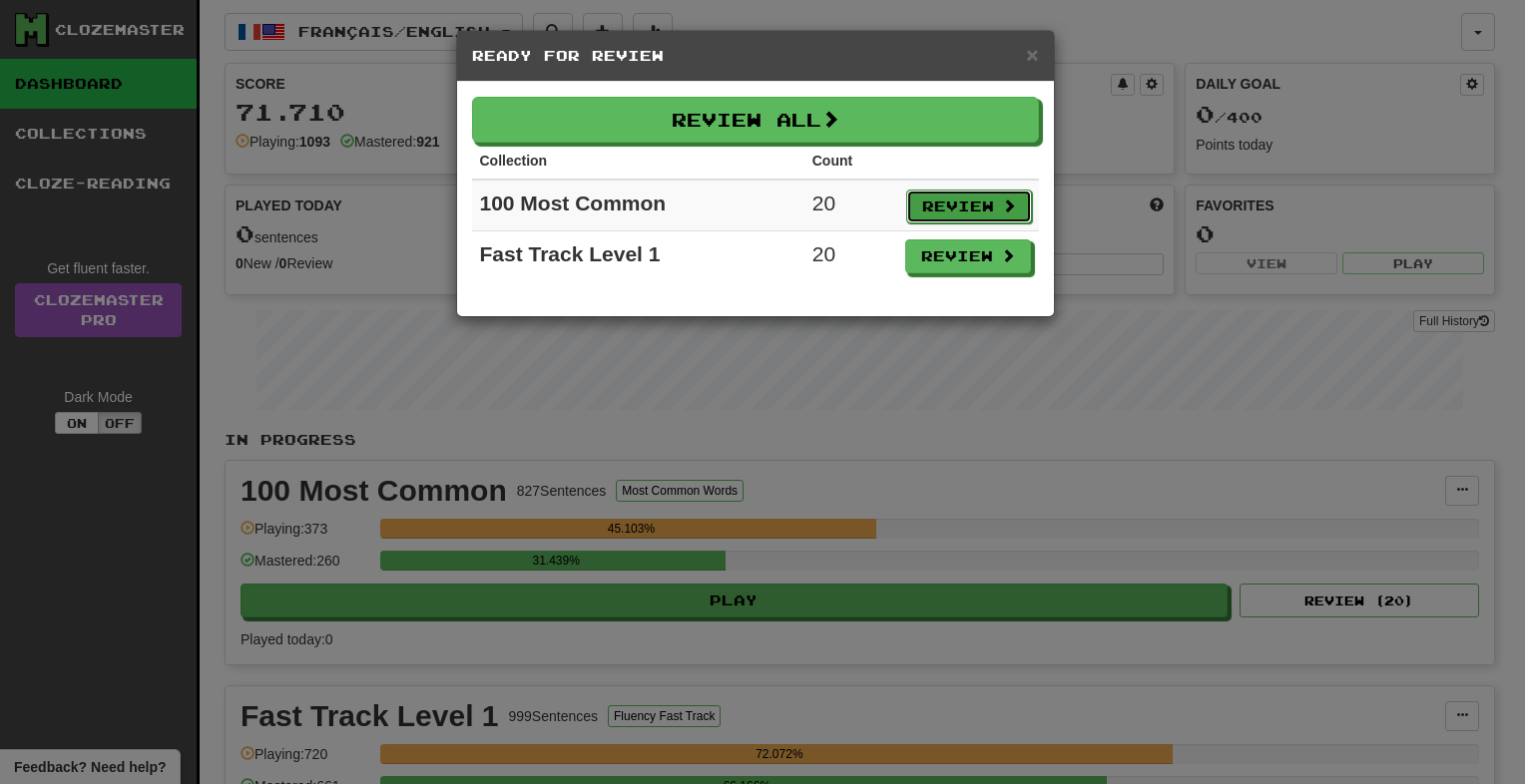 click on "Review" at bounding box center (969, 206) 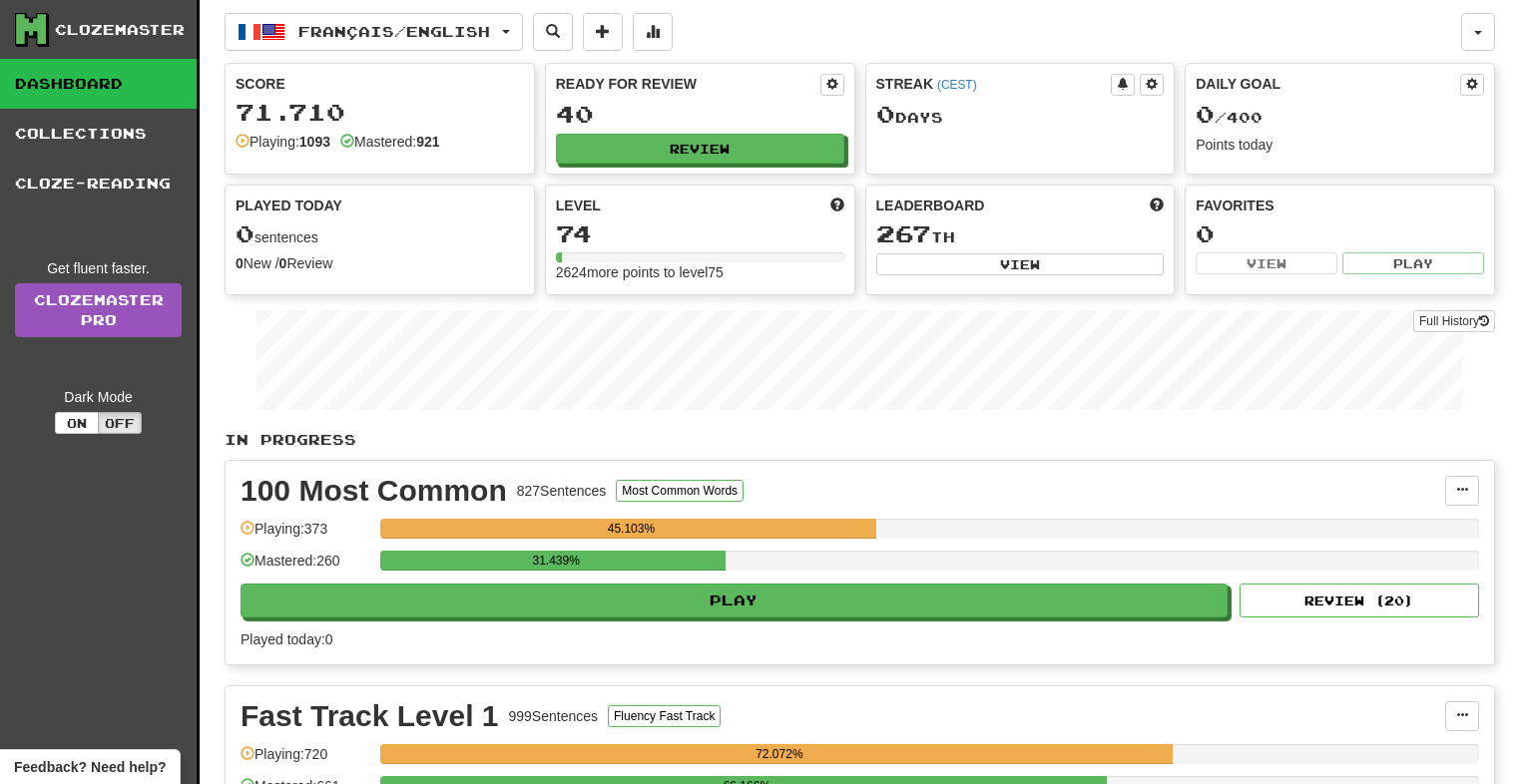 select on "**" 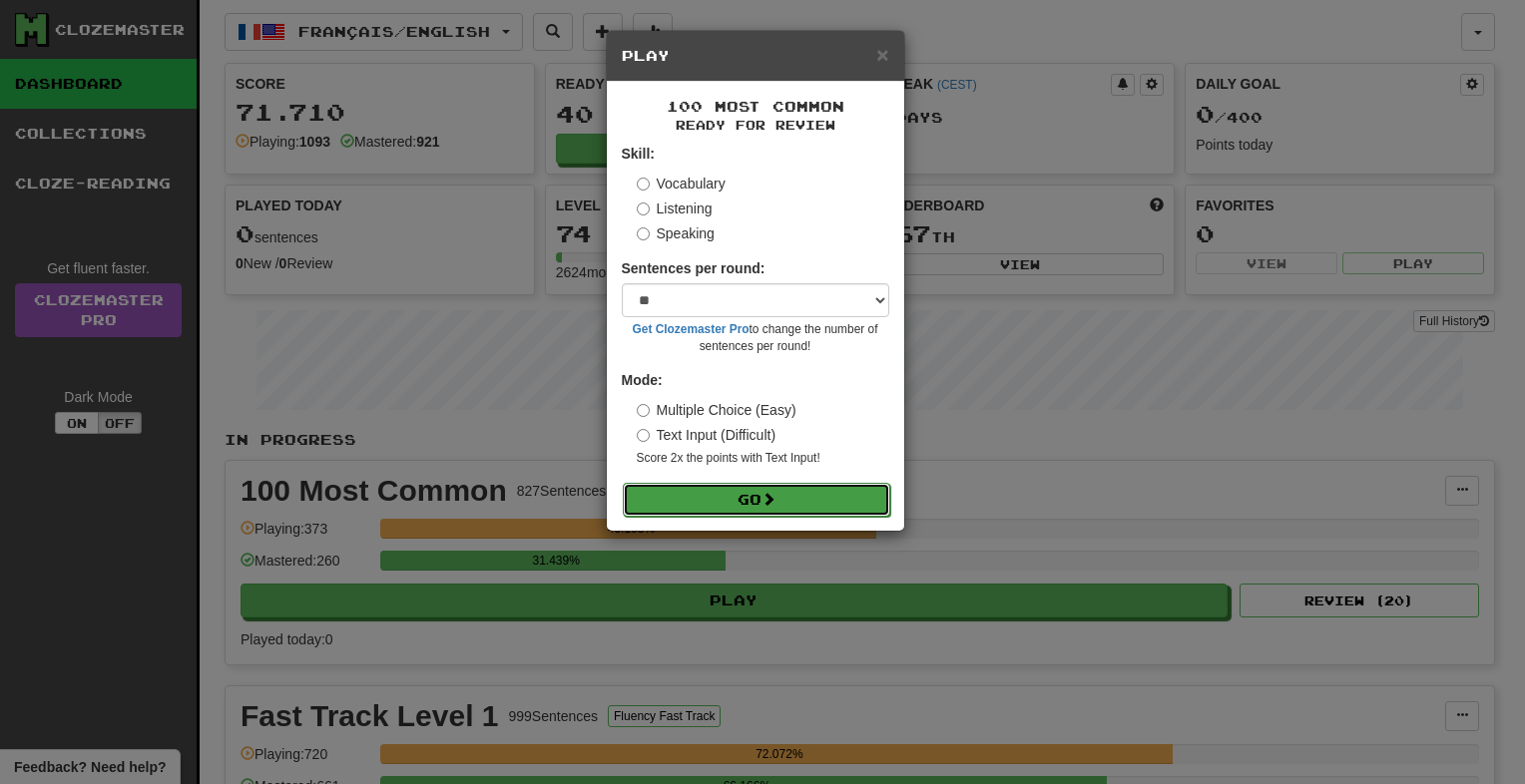 click on "Go" at bounding box center (757, 500) 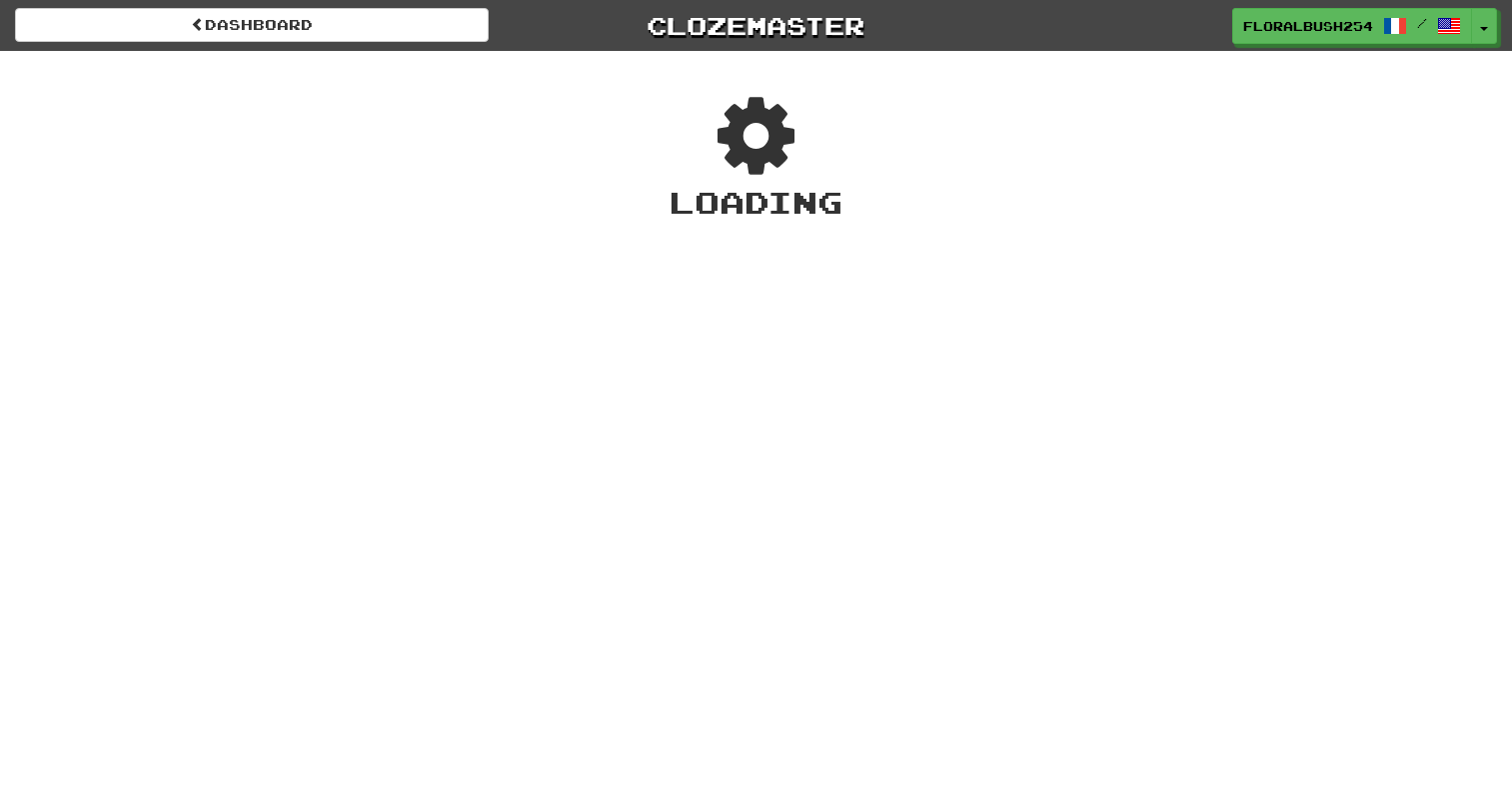 scroll, scrollTop: 0, scrollLeft: 0, axis: both 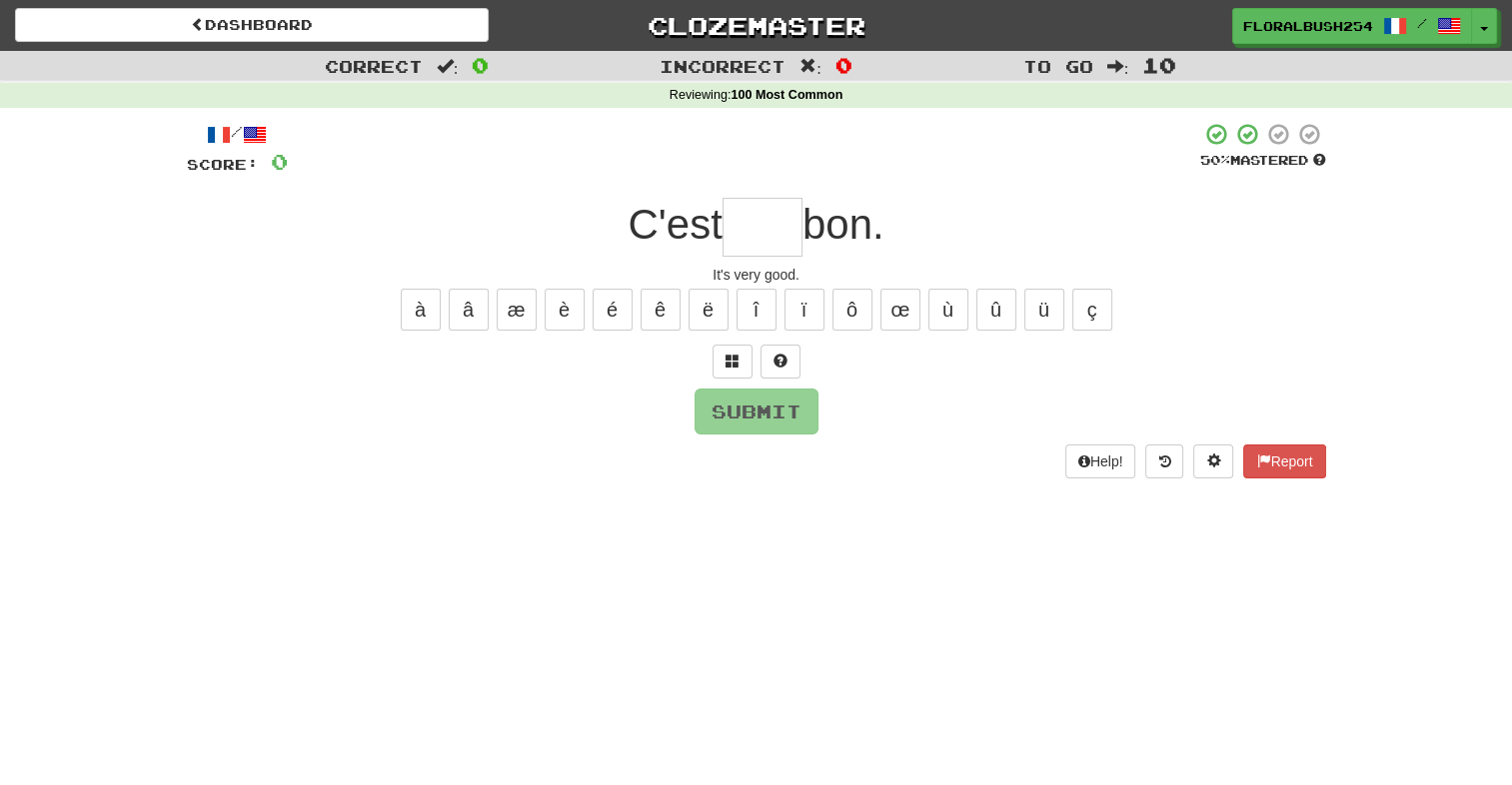 click on "Dashboard
Clozemaster
[USERNAME]
/
Toggle Dropdown
Dashboard
Leaderboard
Activity Feed
Notifications
Profile
Discussions
Deutsch
/
Español
Streak:
0
Review:
20
Daily Goal:  0 /10
Français
/
English
Streak:
0
Review:
40
Daily Goal:  0 /400
Languages
Account
Logout
[USERNAME]
/
Toggle Dropdown
Dashboard
Leaderboard
Activity Feed
Notifications
Profile
Discussions
Deutsch
/
Español
Streak:
0
Review:
20
Daily Goal:  0 /10
Français
/
English
Streak:
0
Review:
40
Daily Goal:  0 /400
Languages
Account
Logout
clozemaster
Correct" at bounding box center (756, 392) 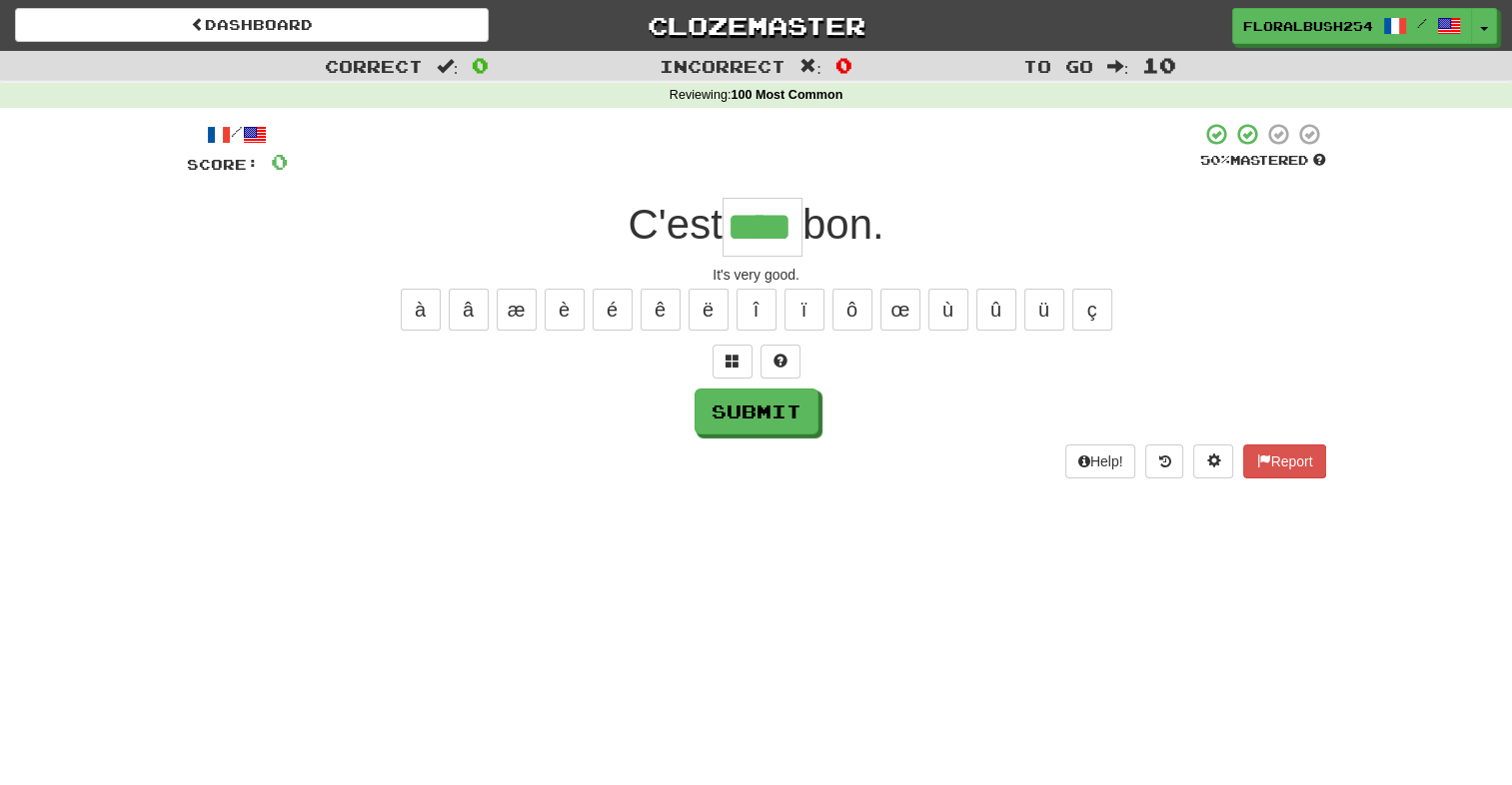 type on "****" 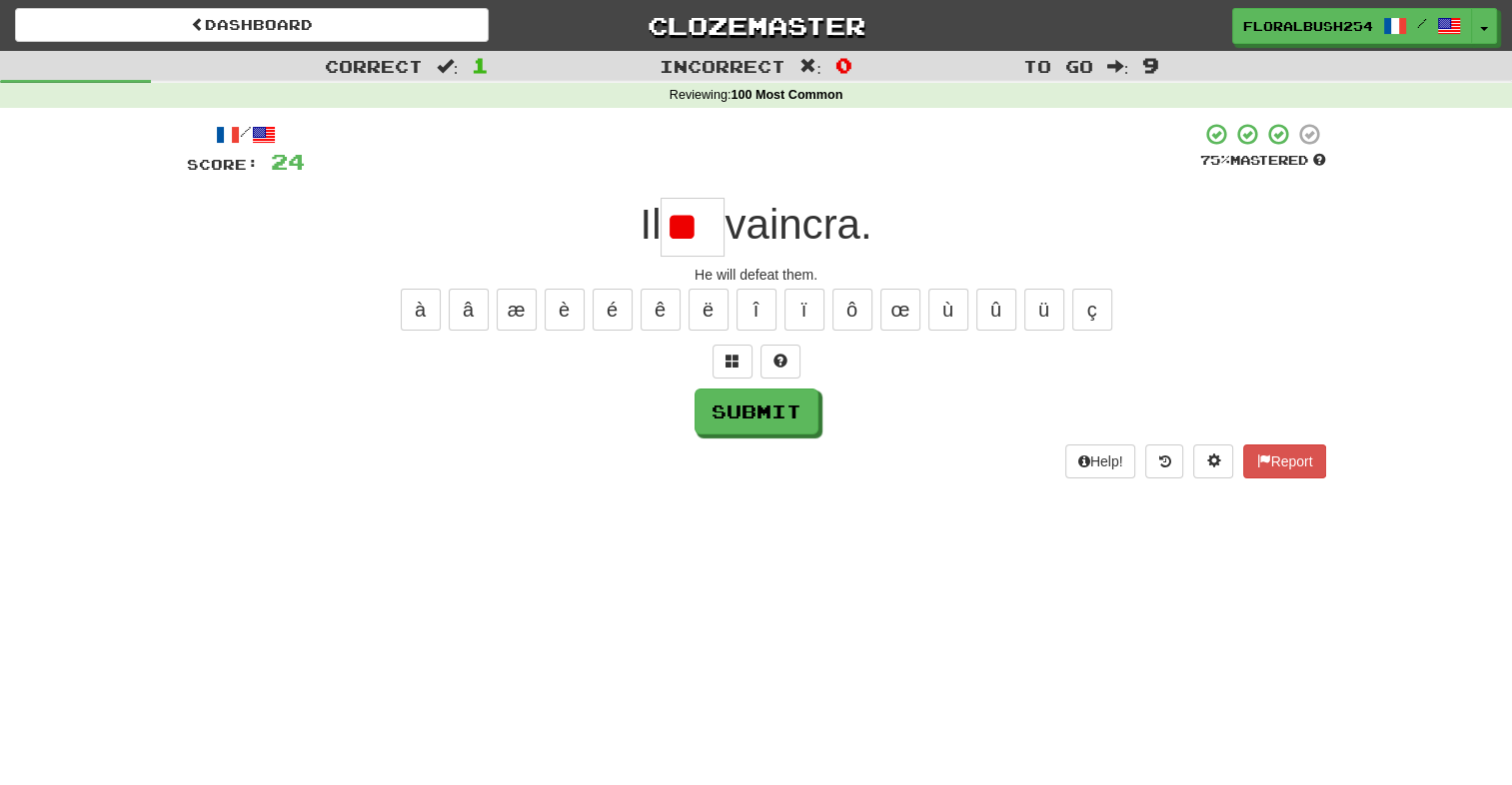 type on "*" 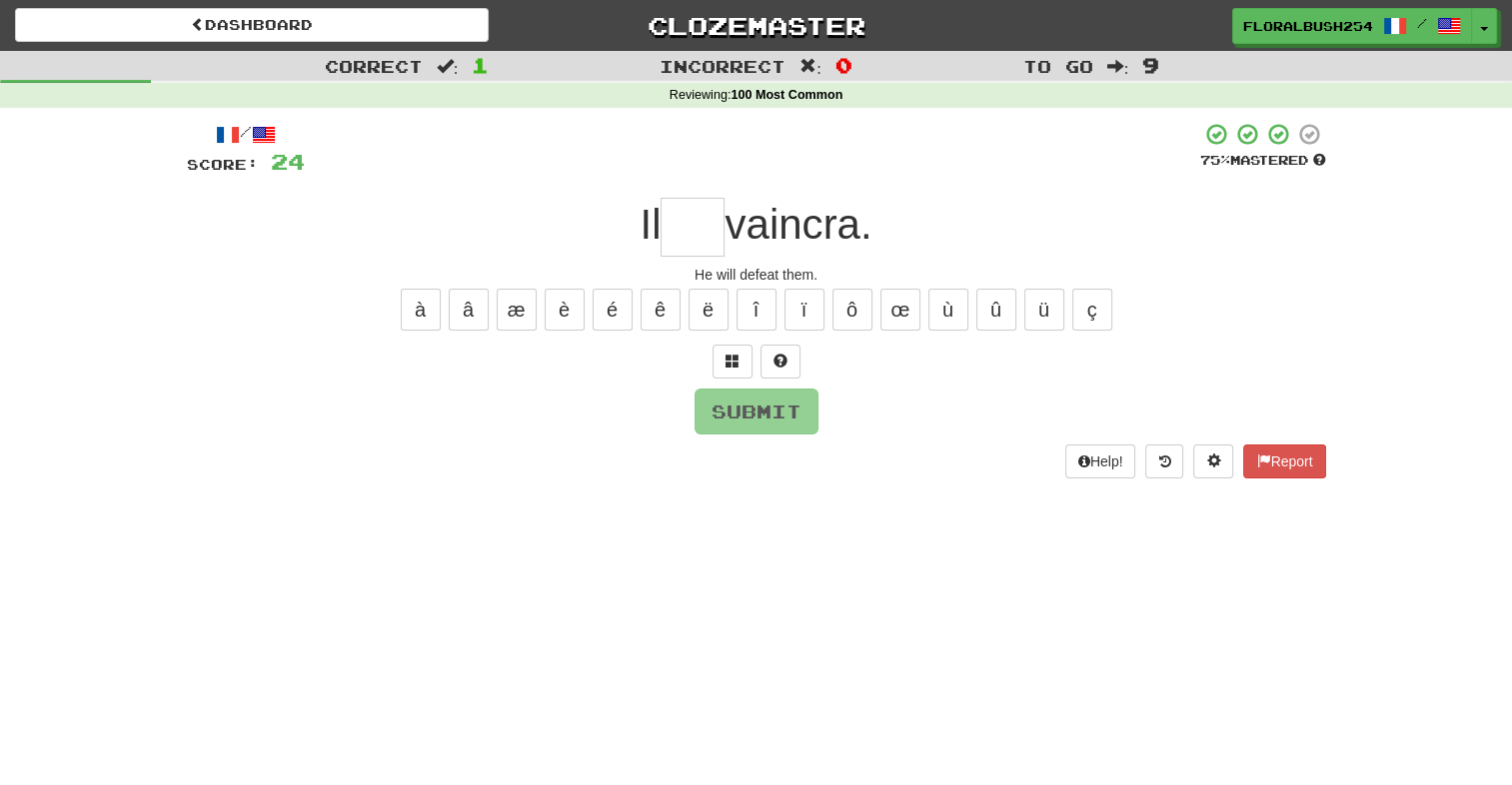 click at bounding box center (693, 227) 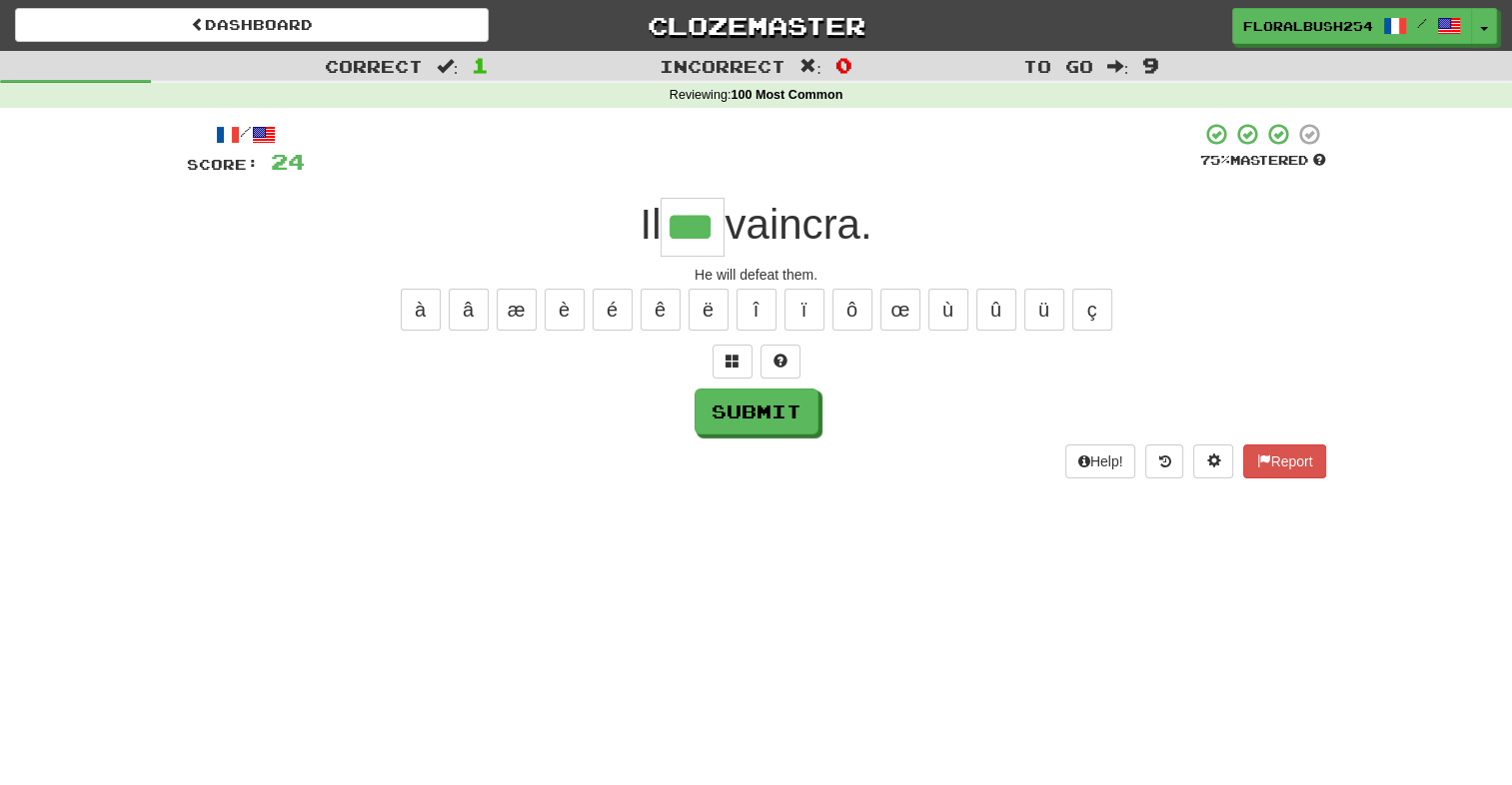 type on "***" 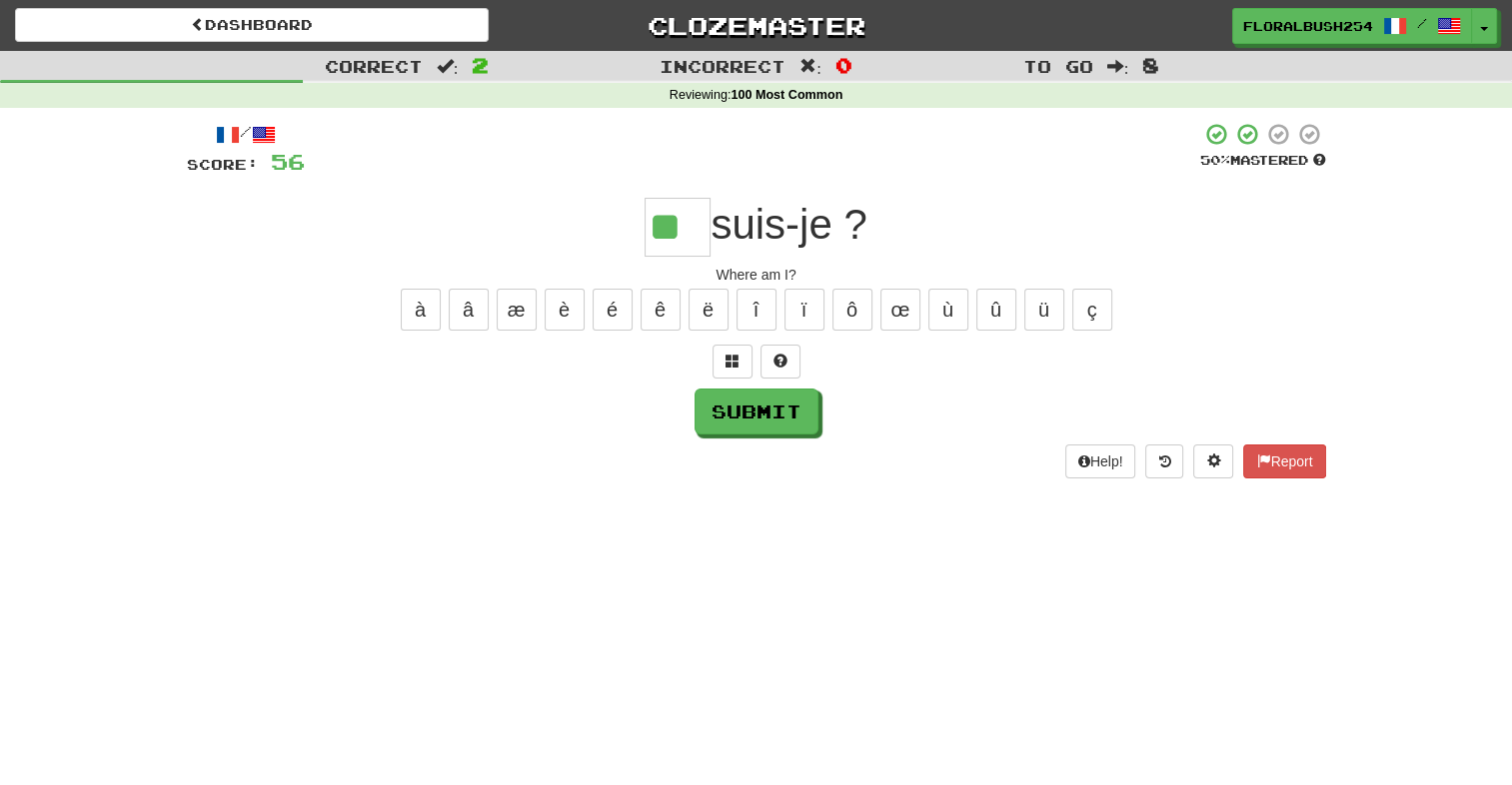 type on "**" 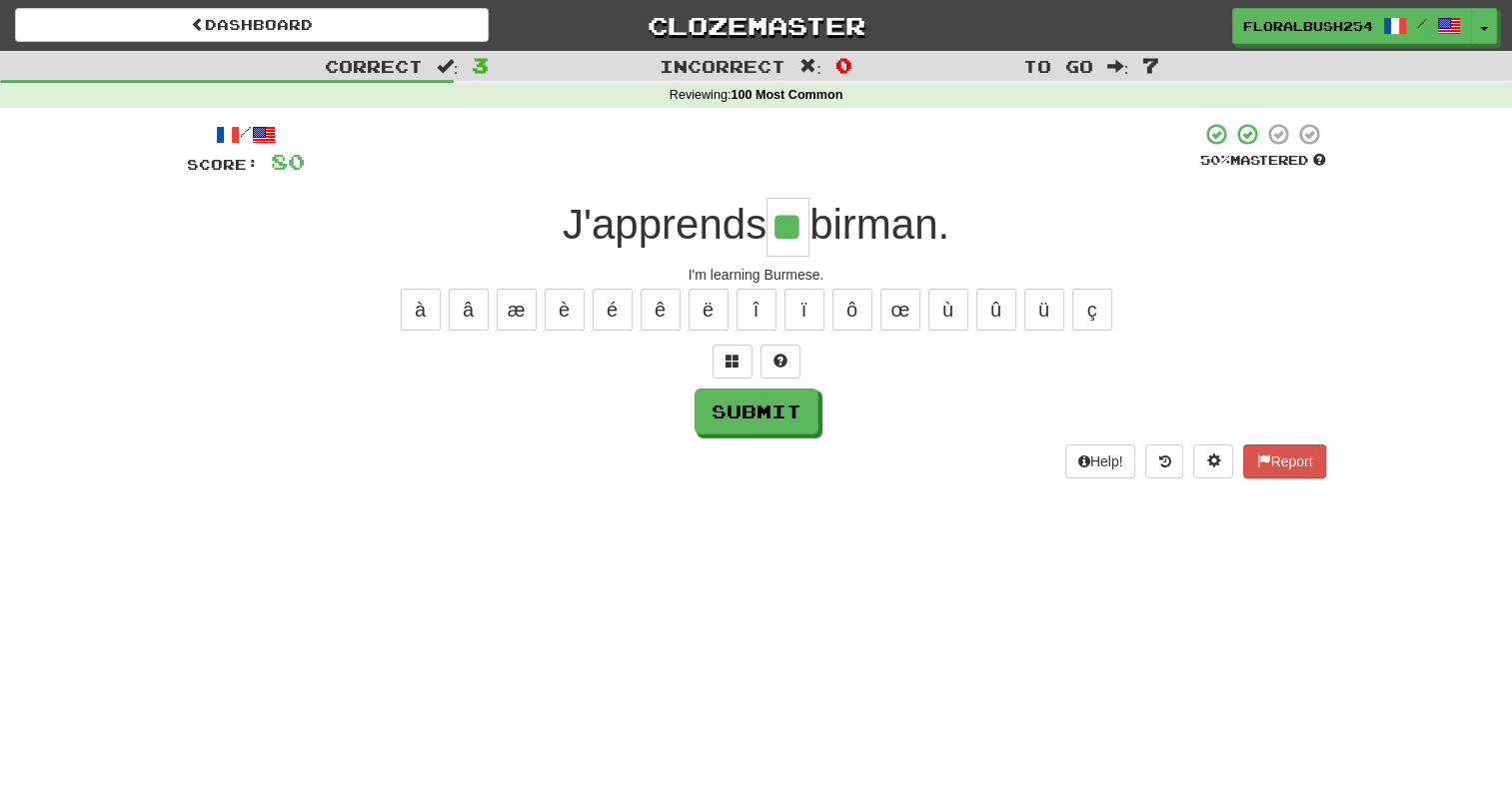 type on "**" 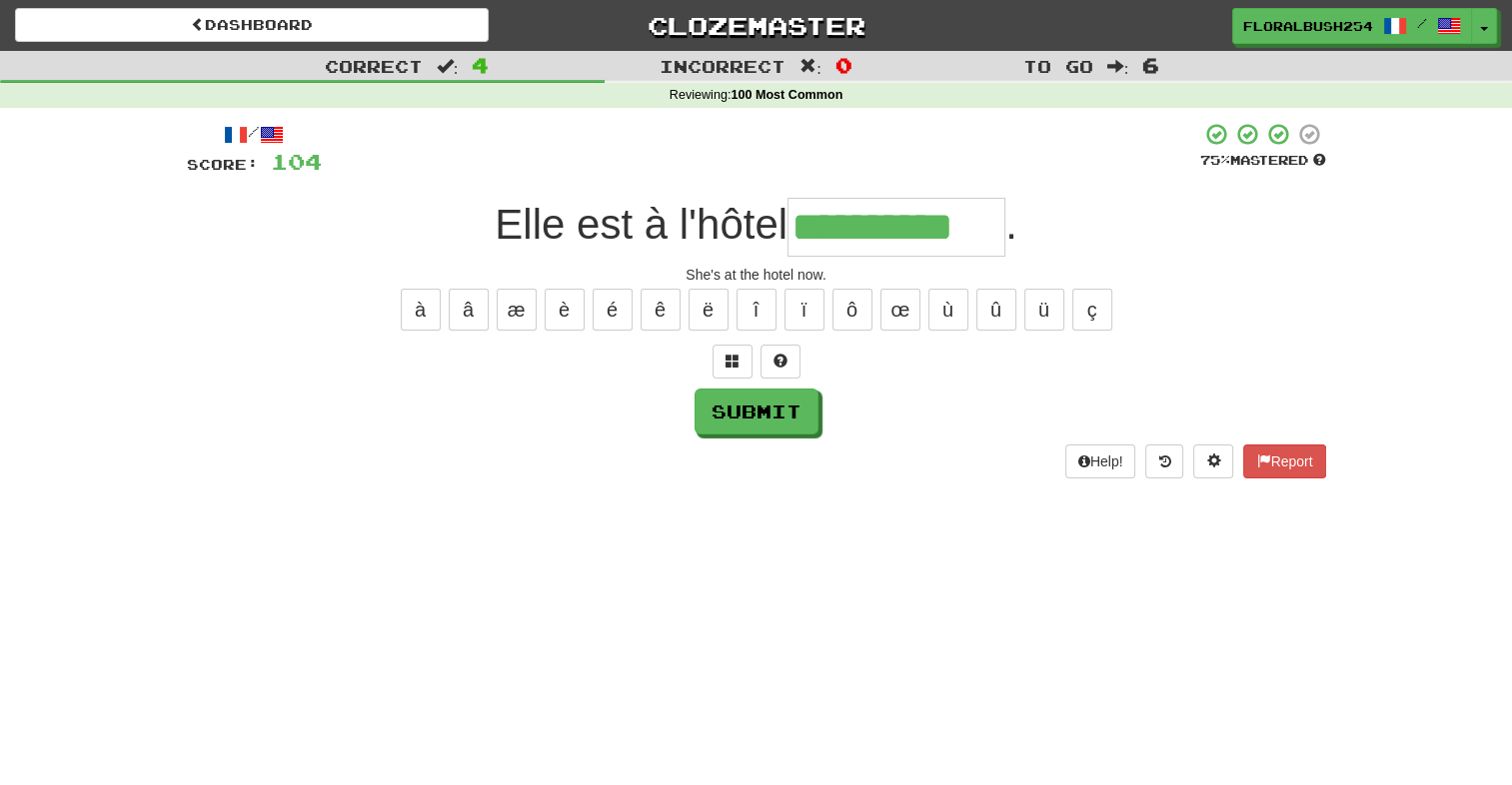 type on "**********" 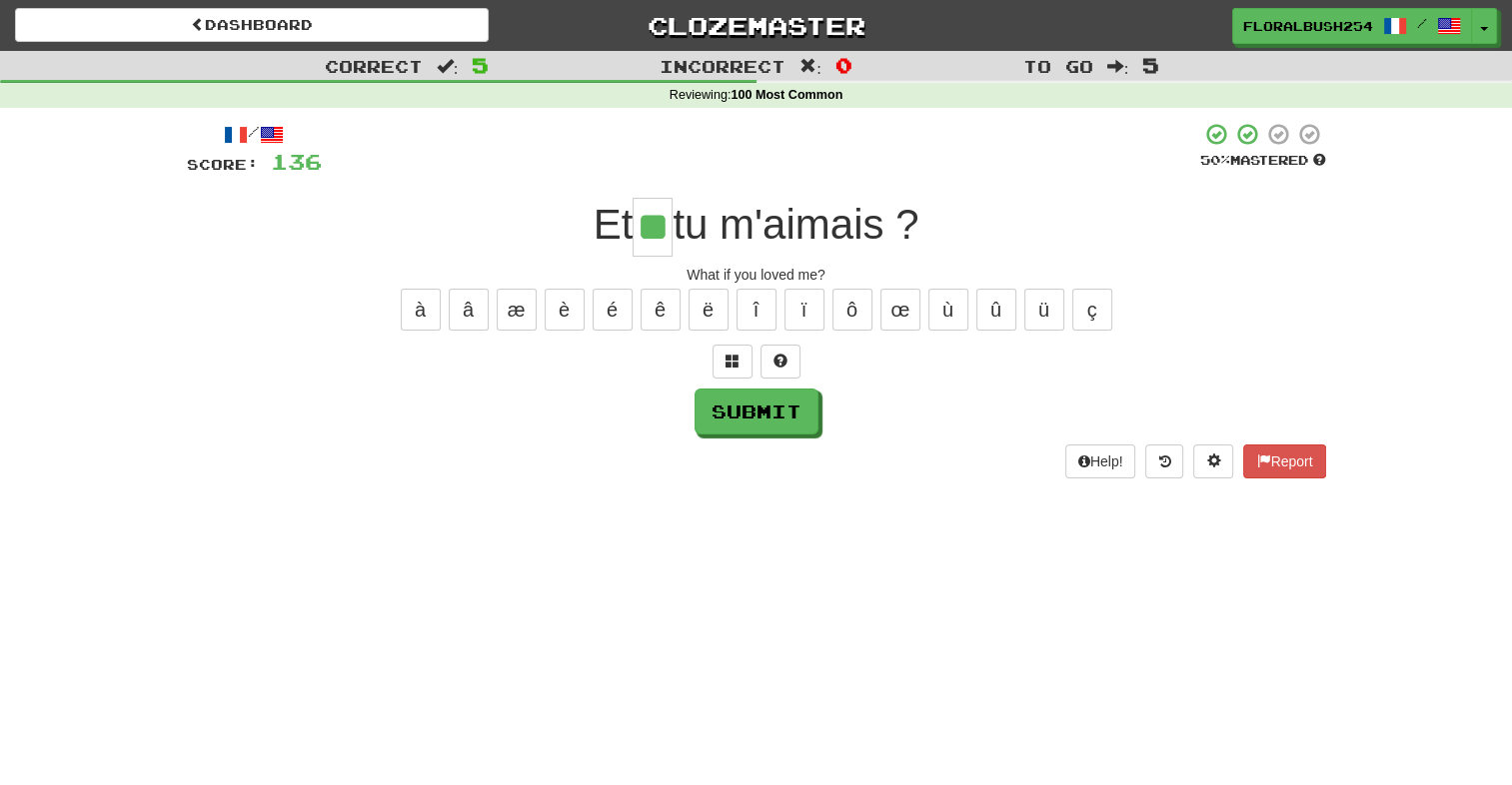 type on "**" 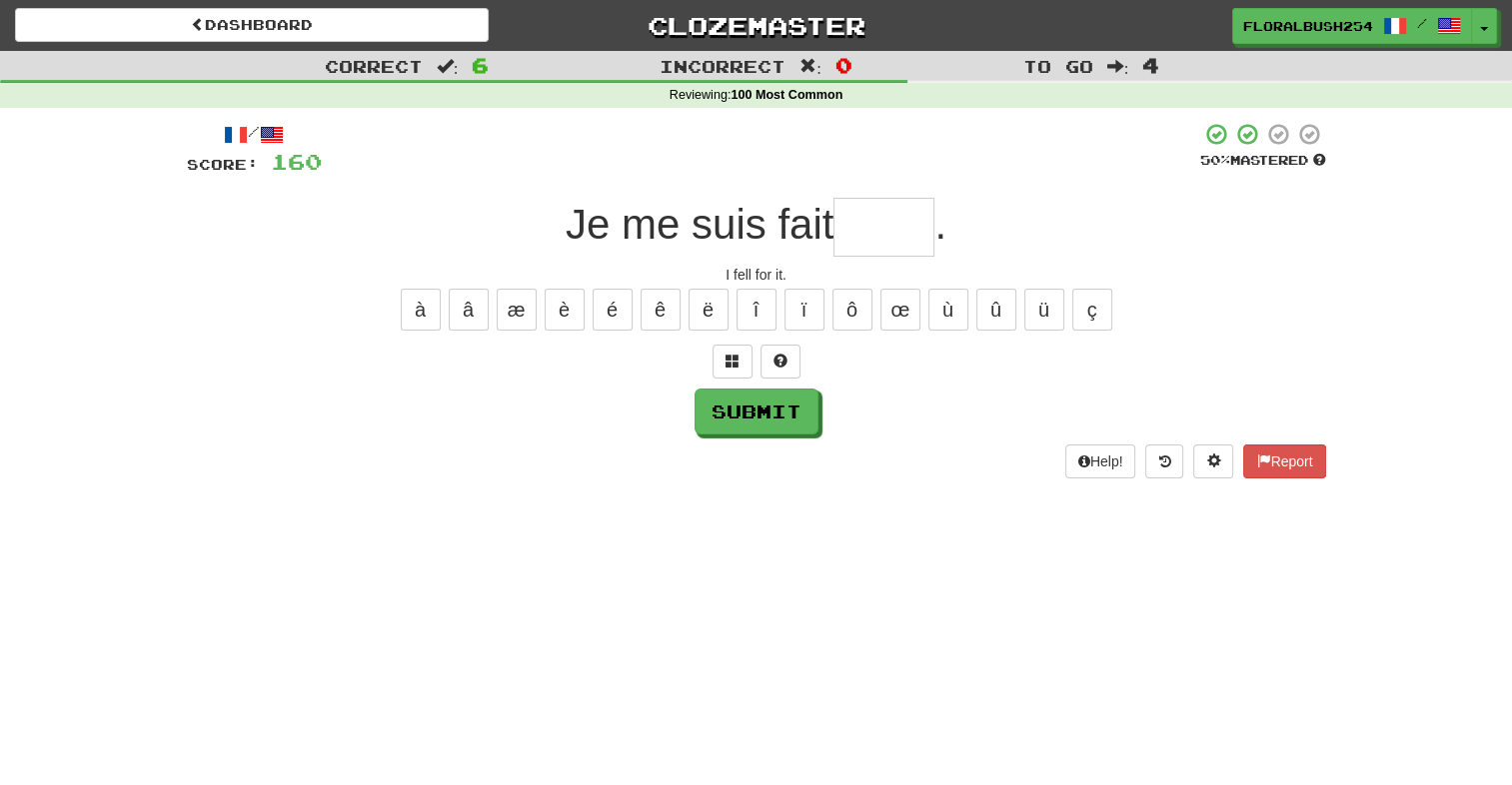 type on "*" 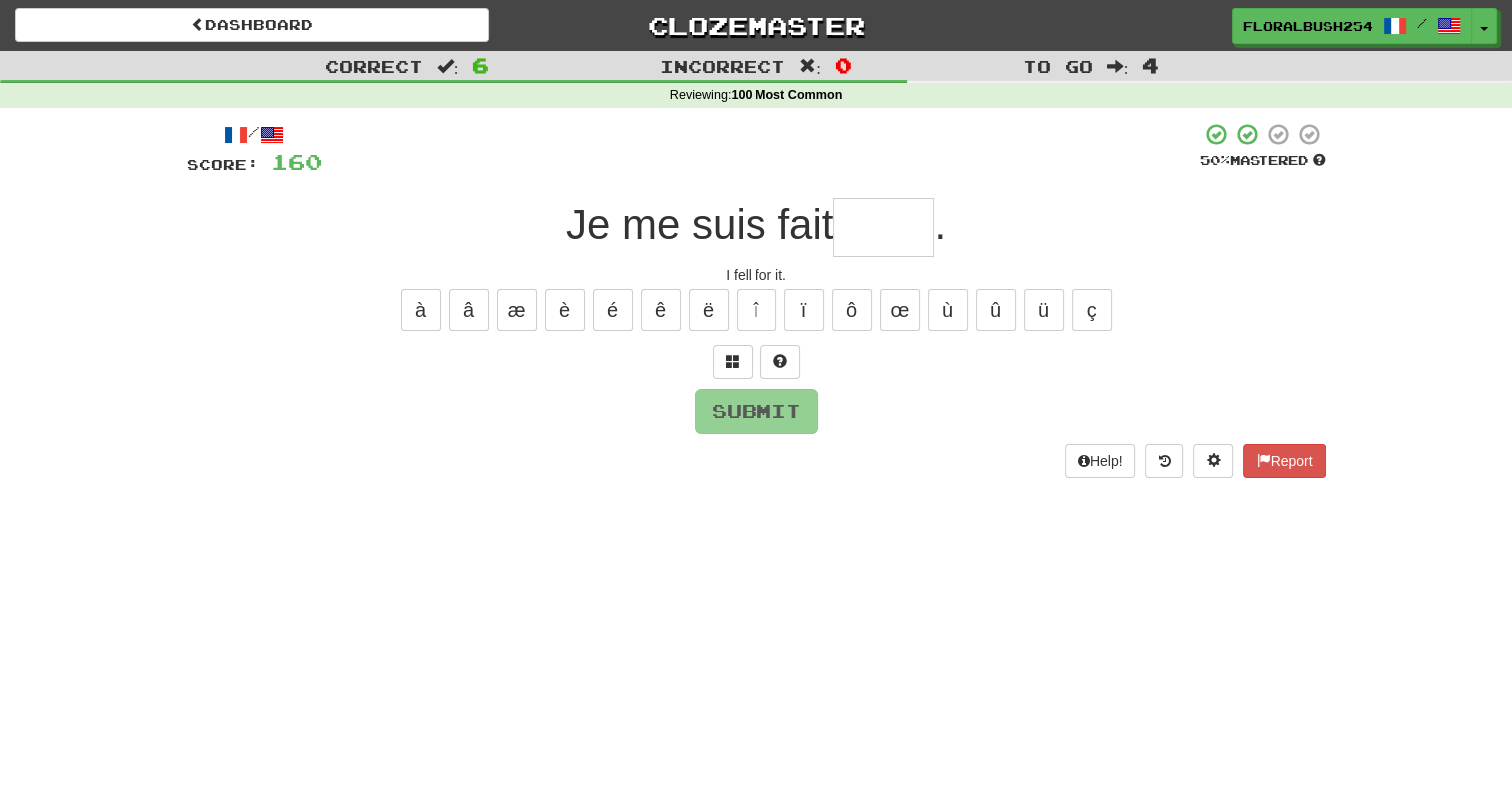 type on "*" 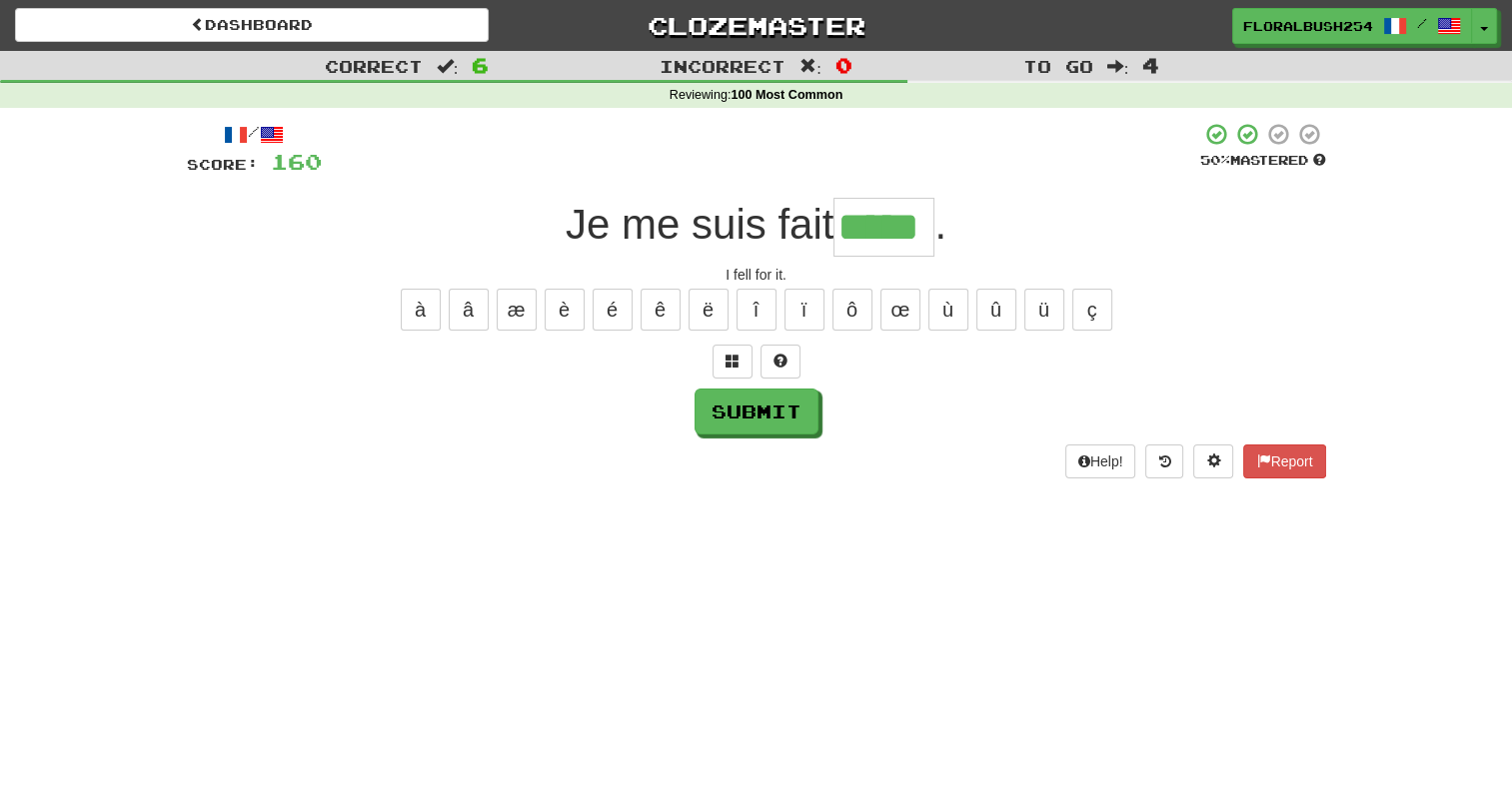 type on "*****" 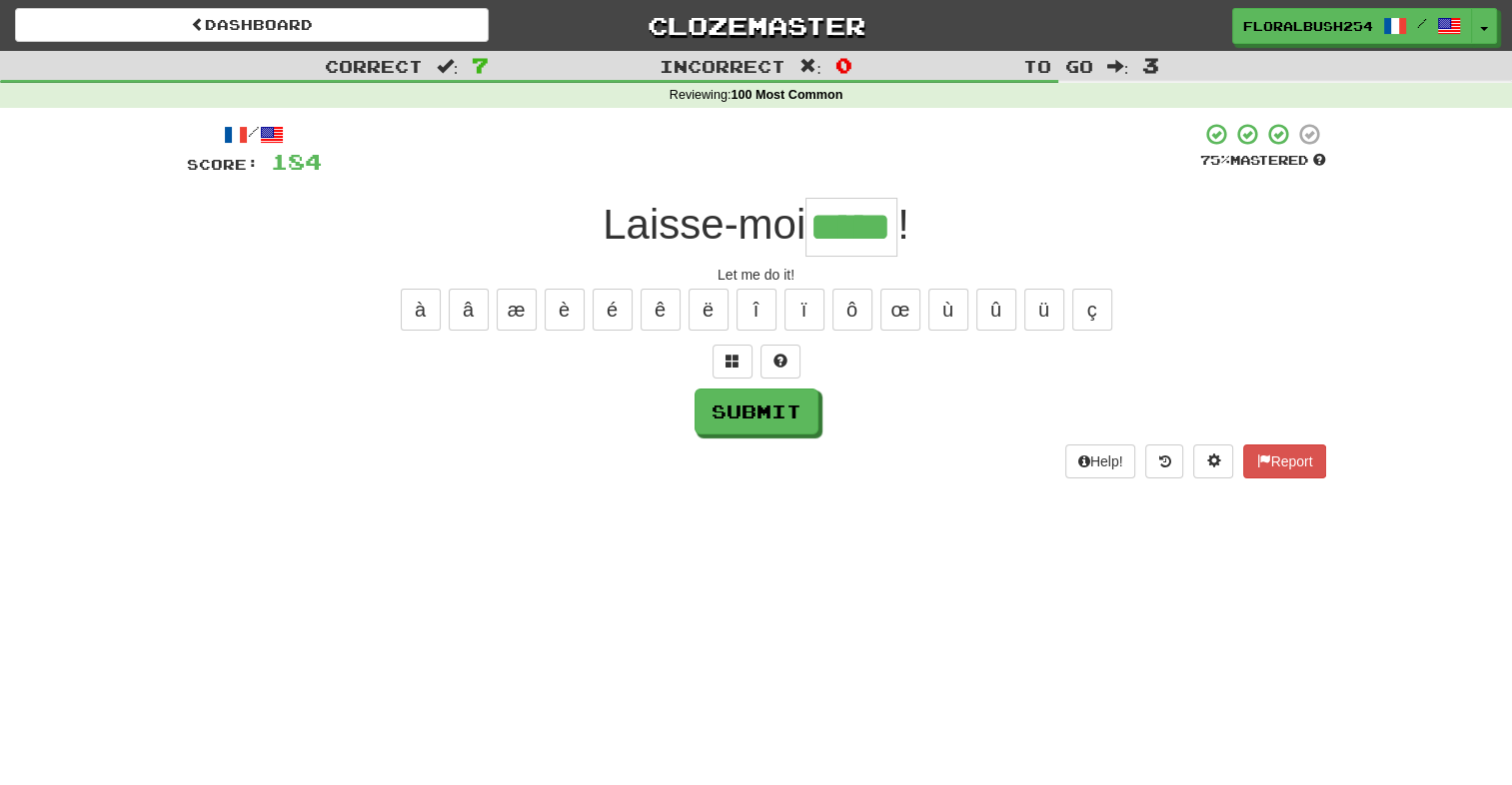 type on "*****" 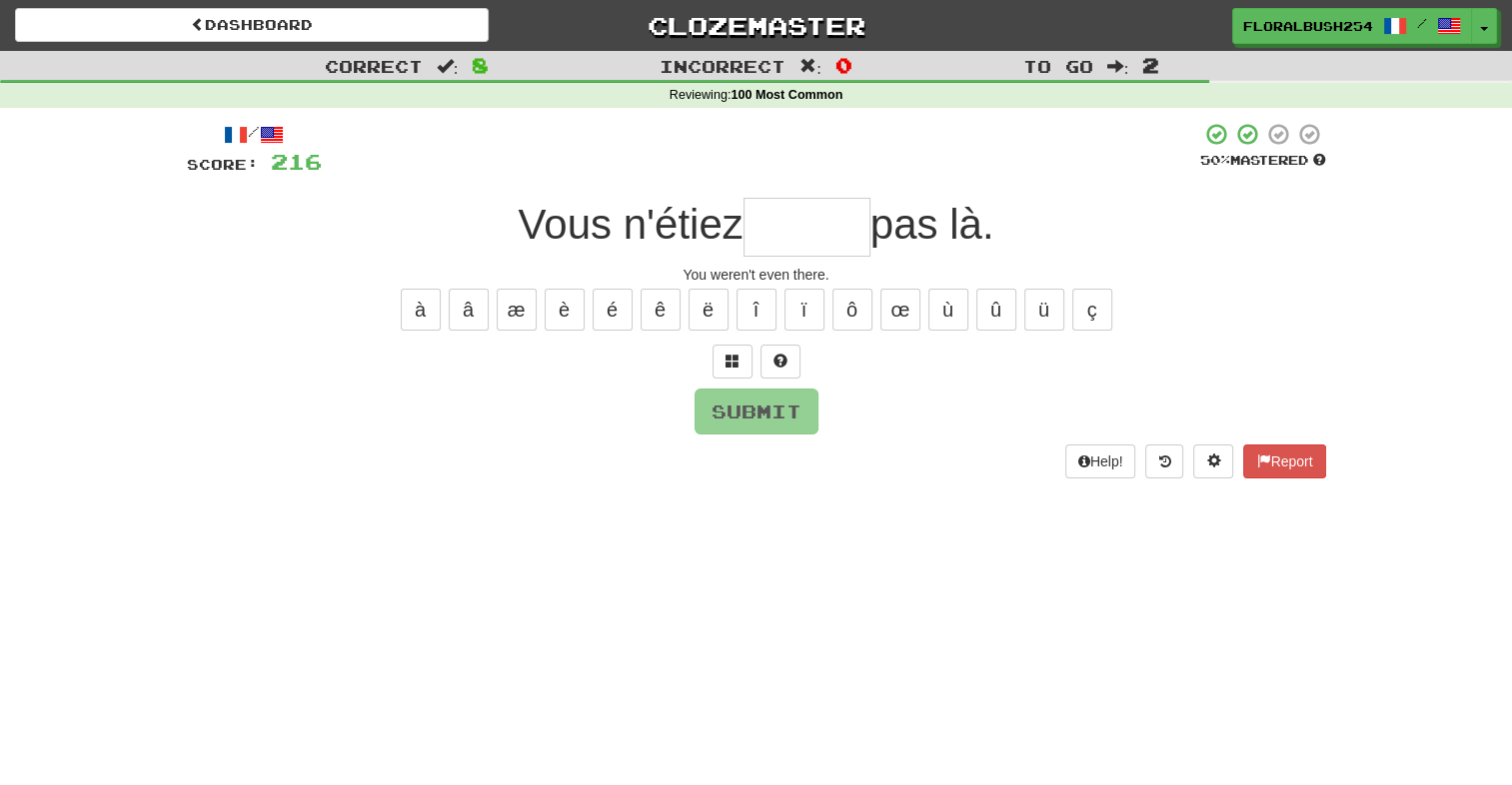 type on "*" 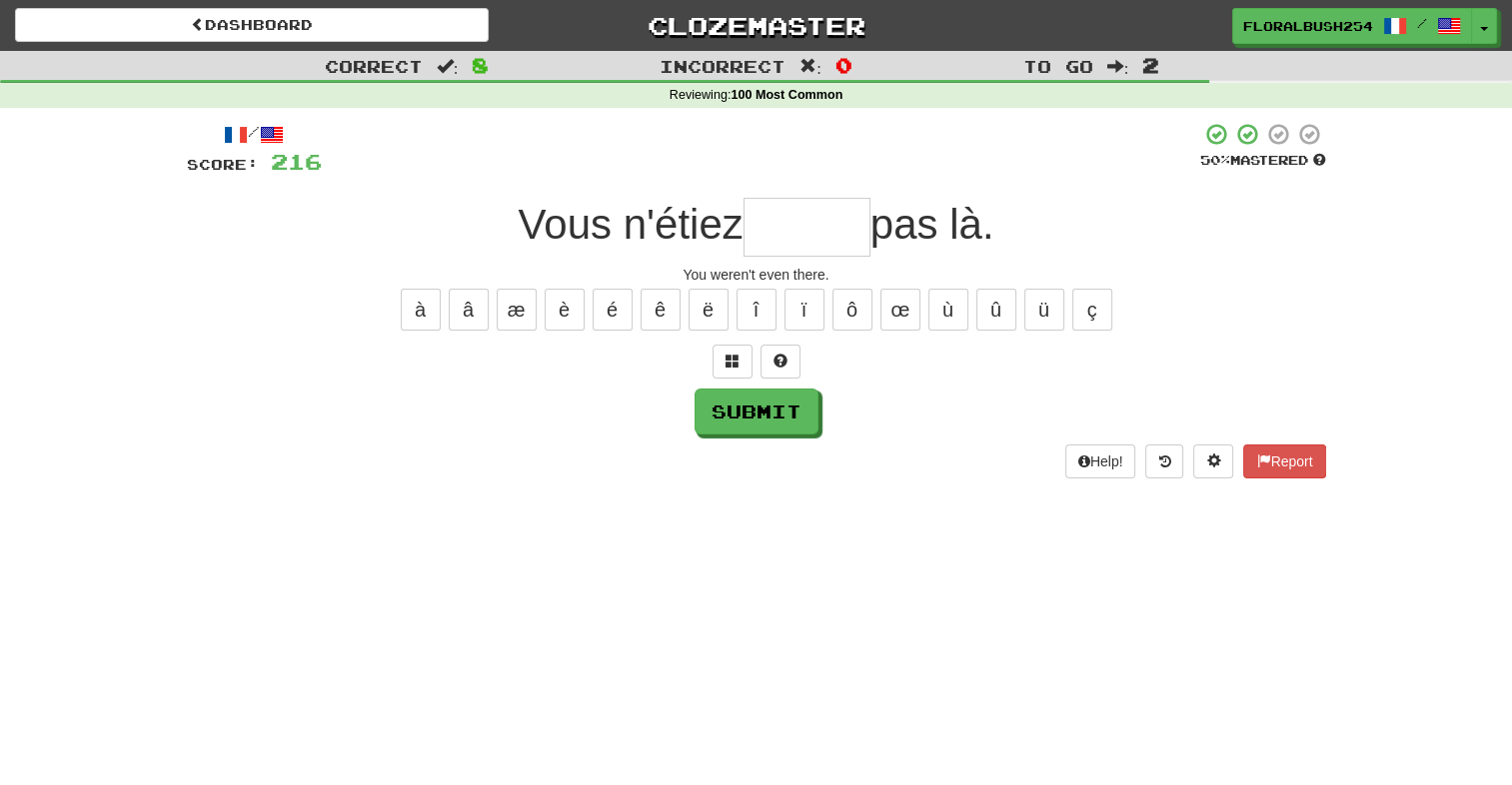 type on "*" 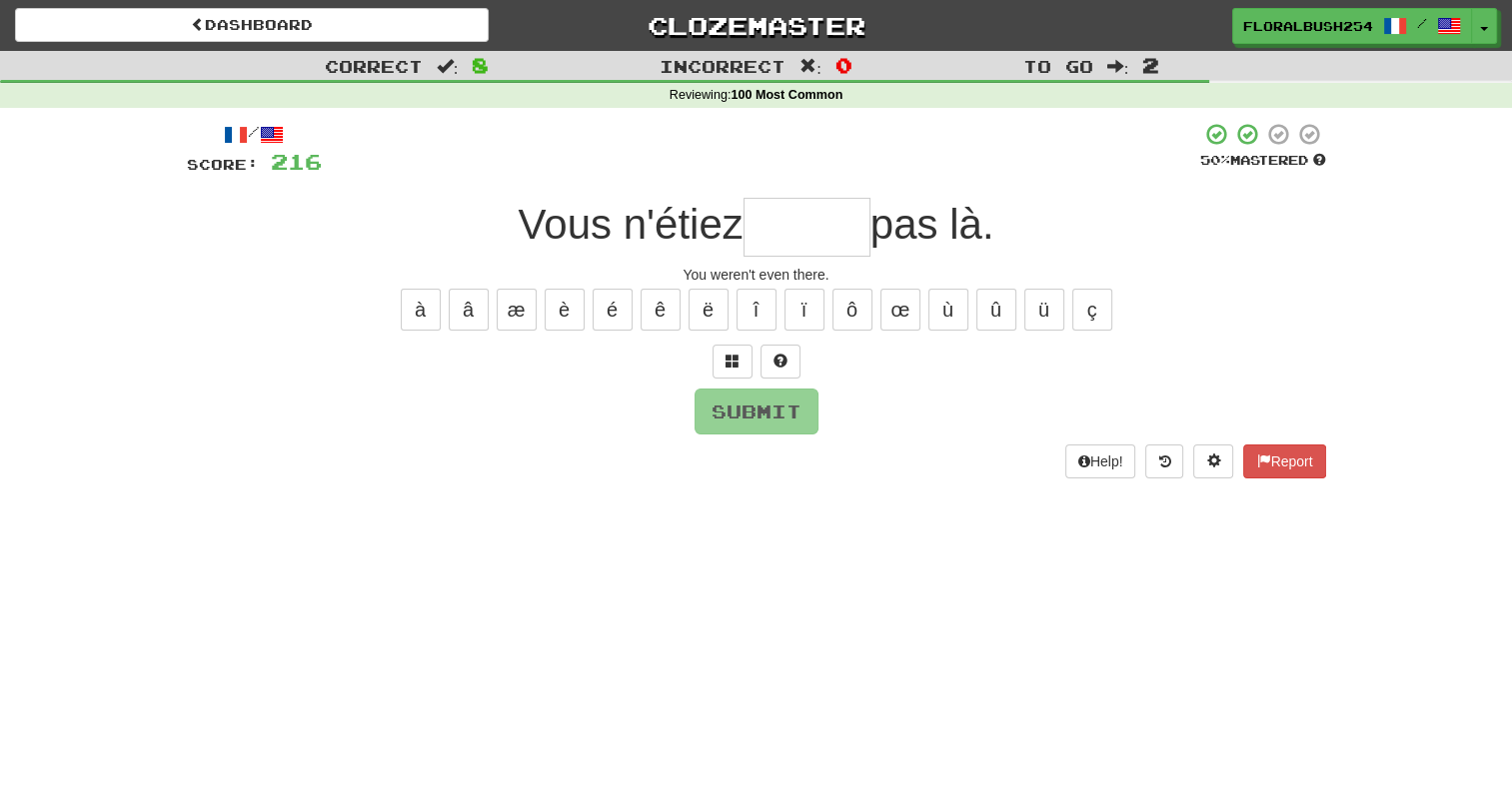 type on "*" 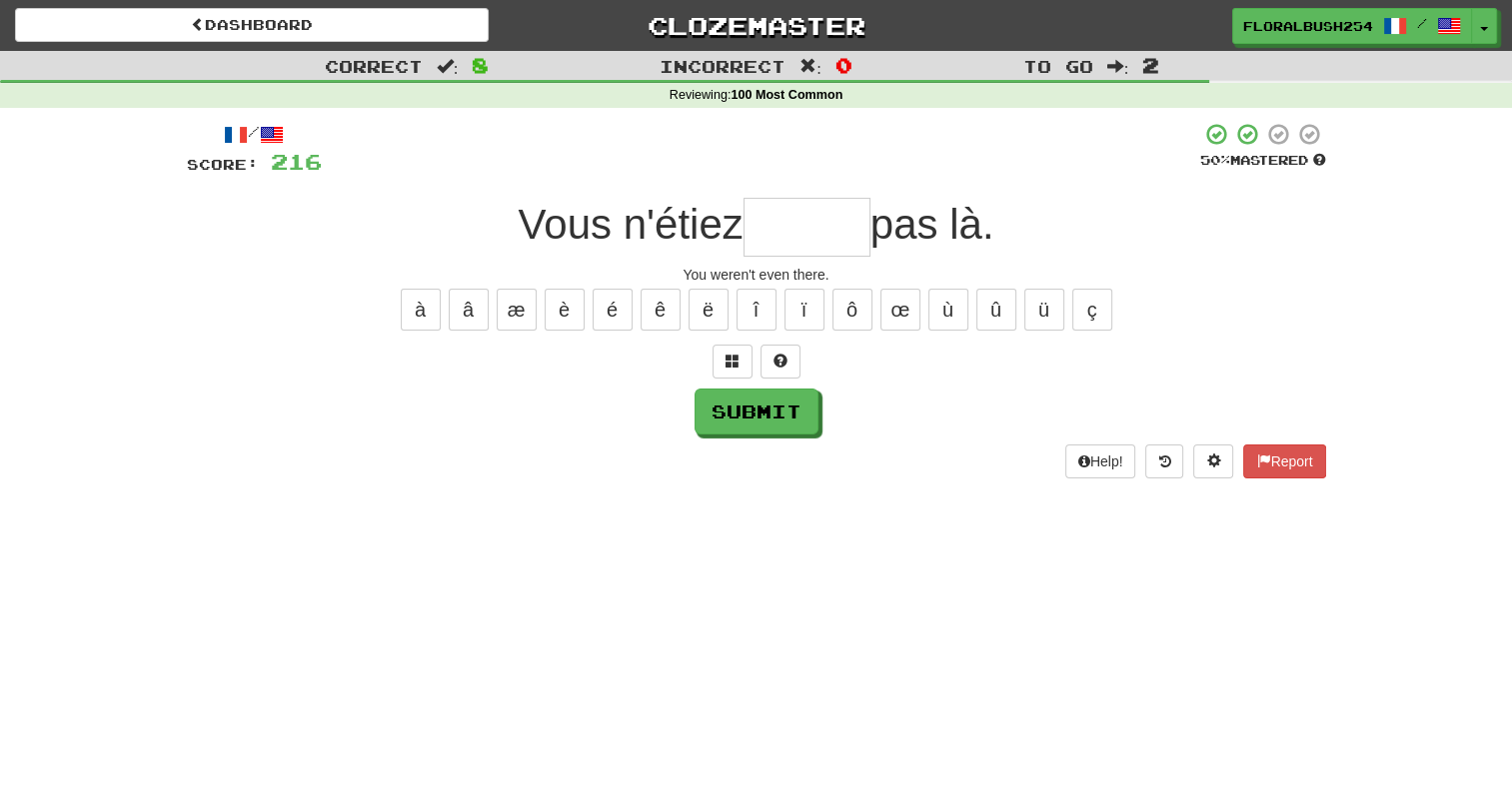 type on "*" 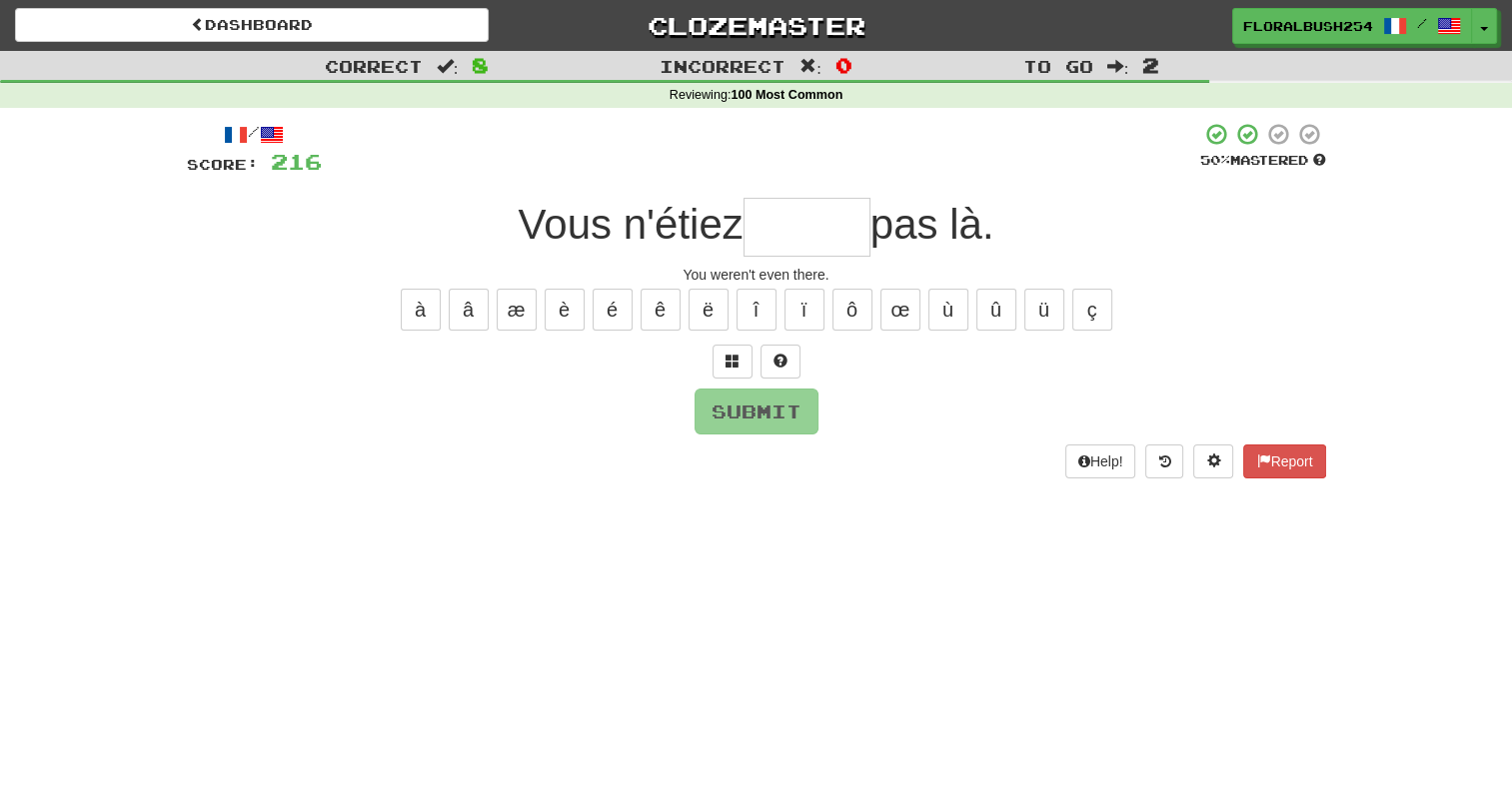 type on "*" 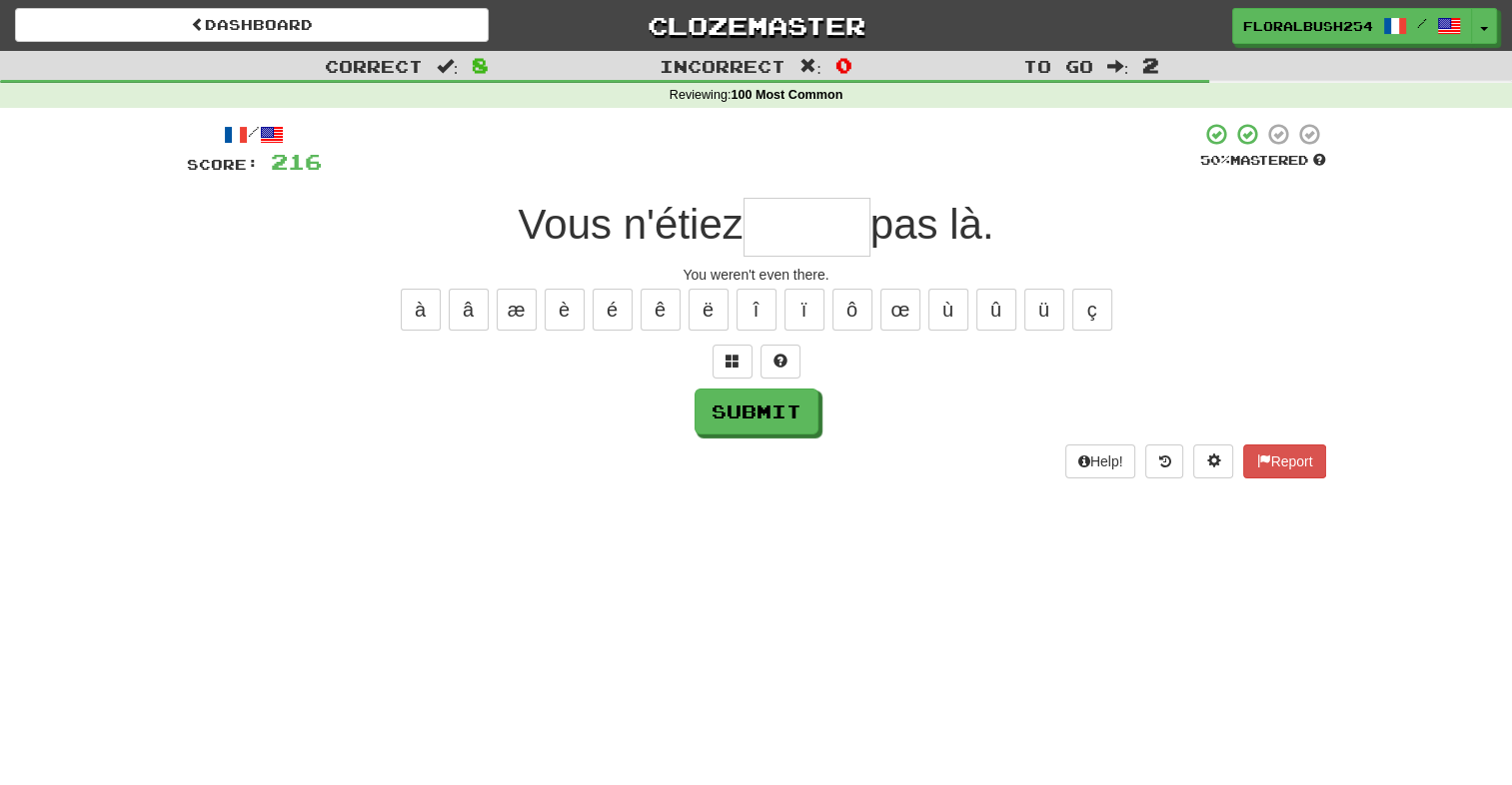 type on "*" 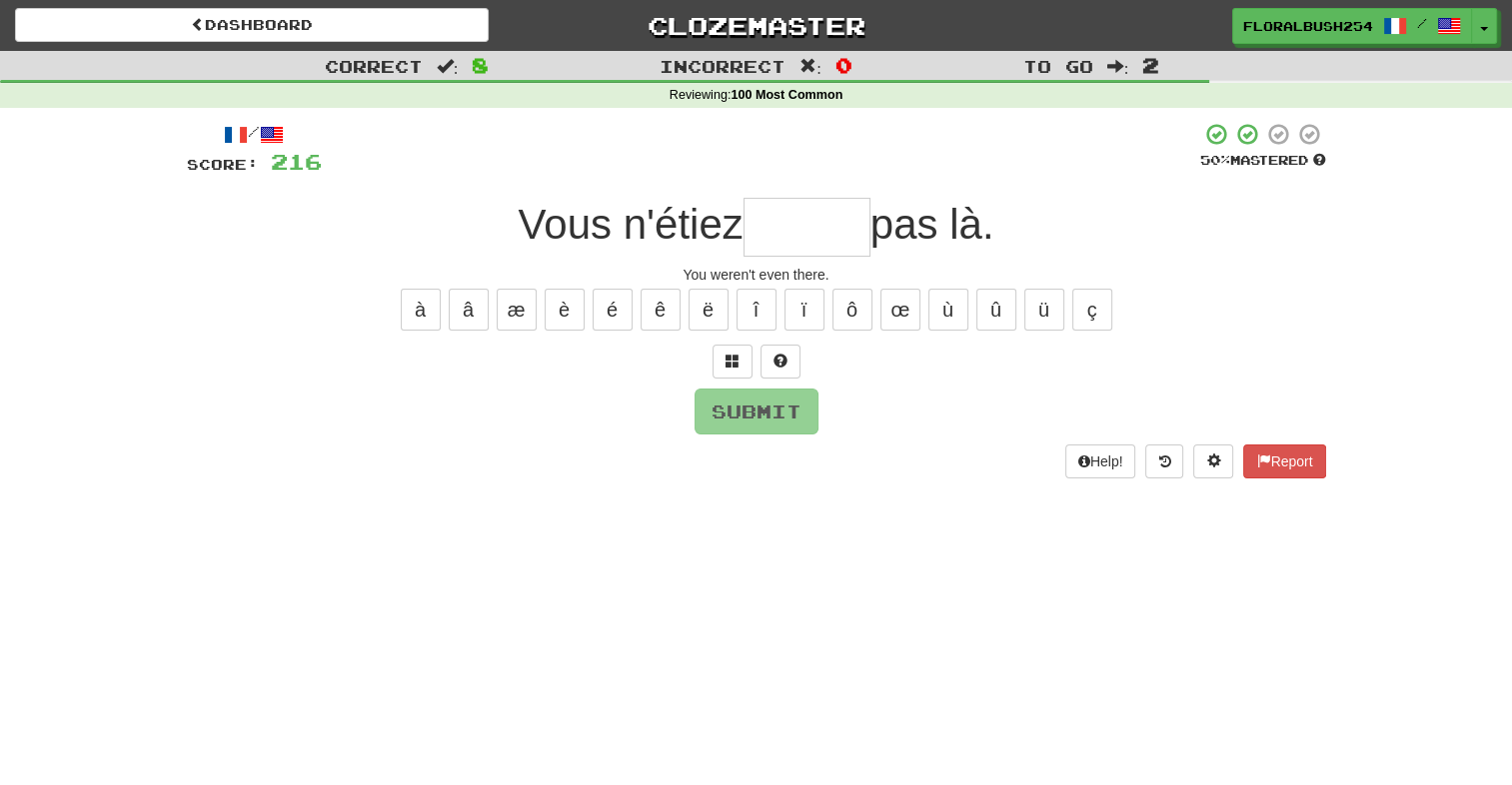 type on "*" 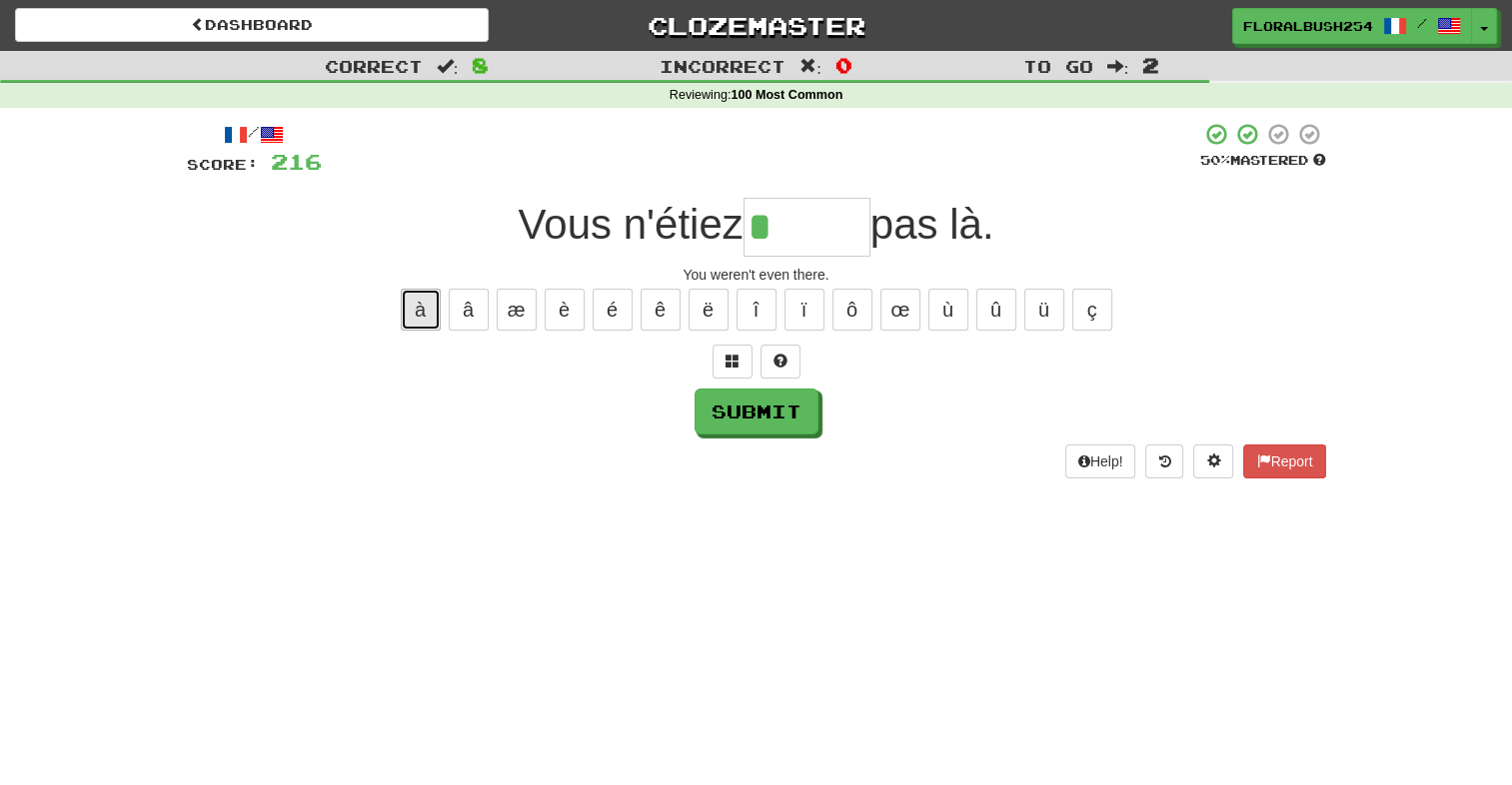 click on "à" at bounding box center (421, 310) 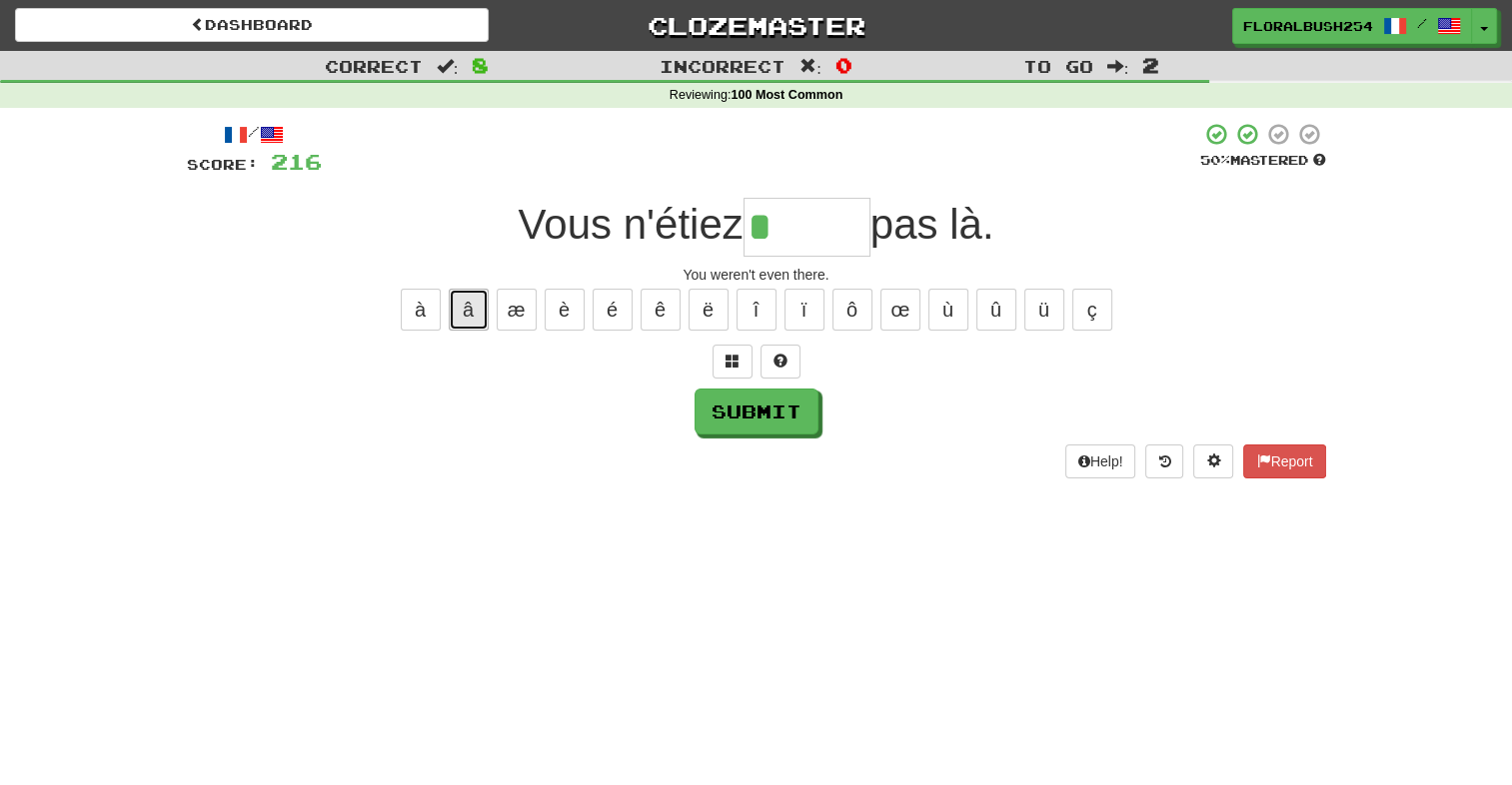 click on "â" at bounding box center (469, 310) 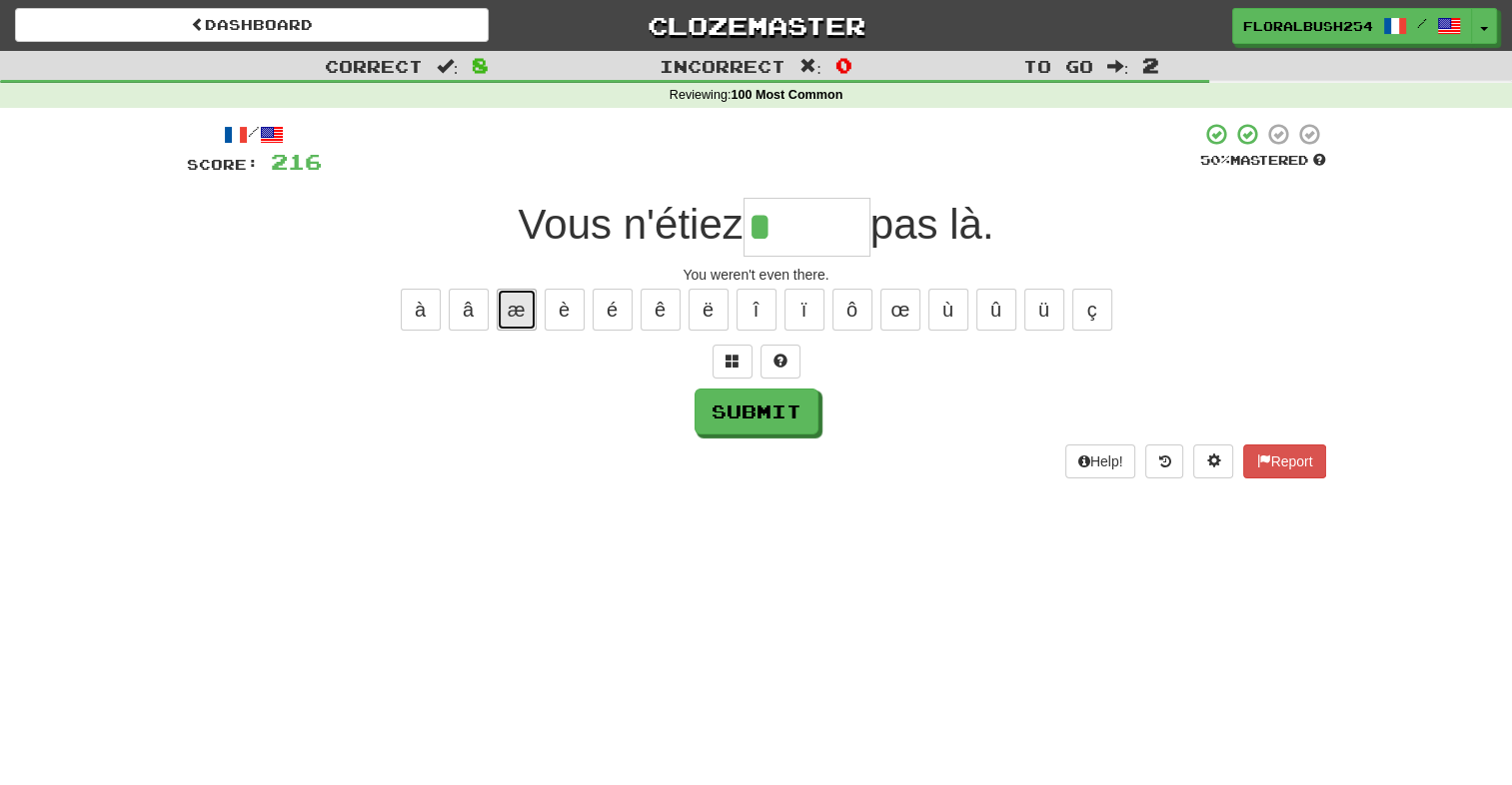 click on "æ" at bounding box center (517, 310) 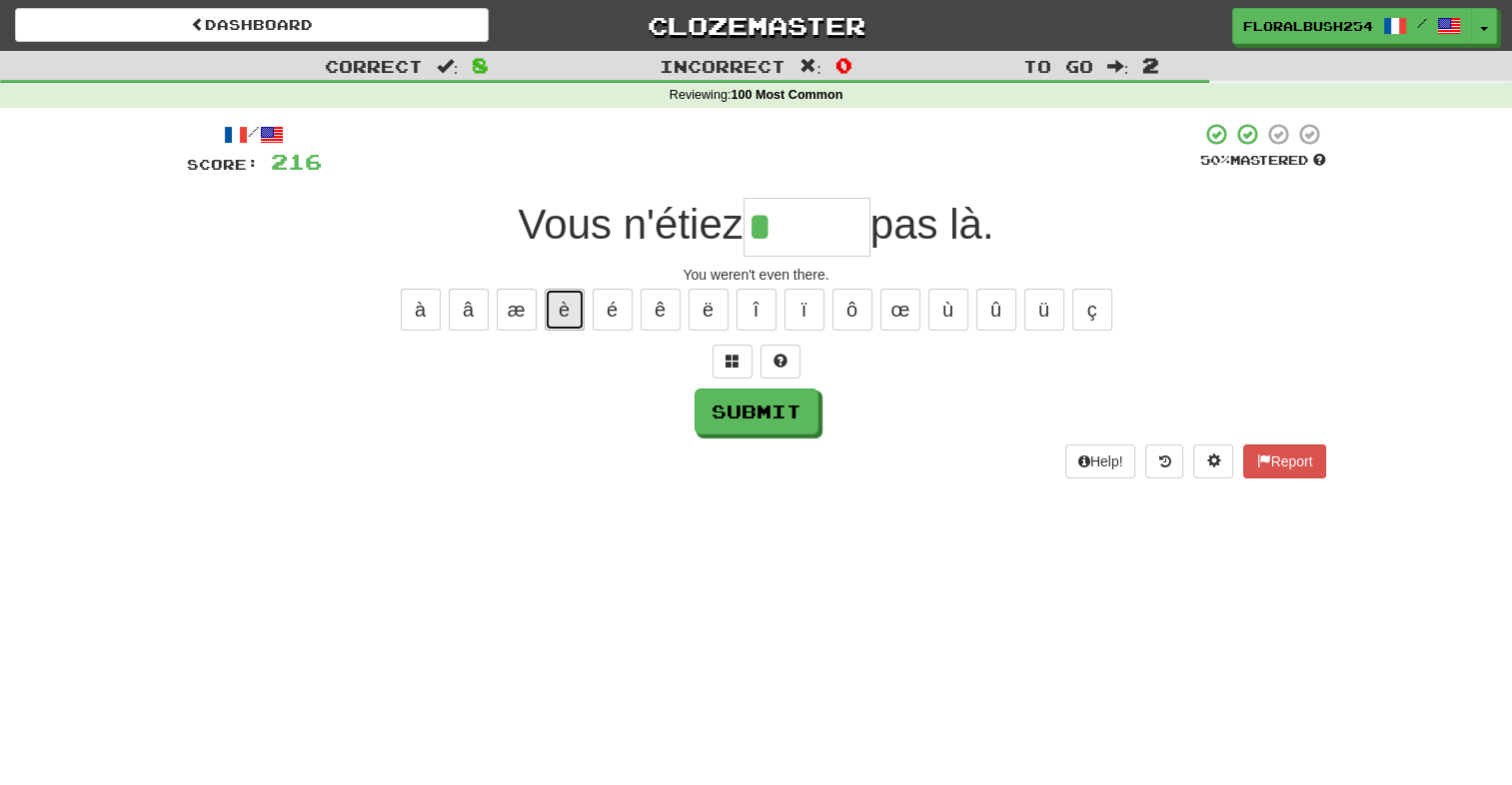 click on "è" at bounding box center (565, 310) 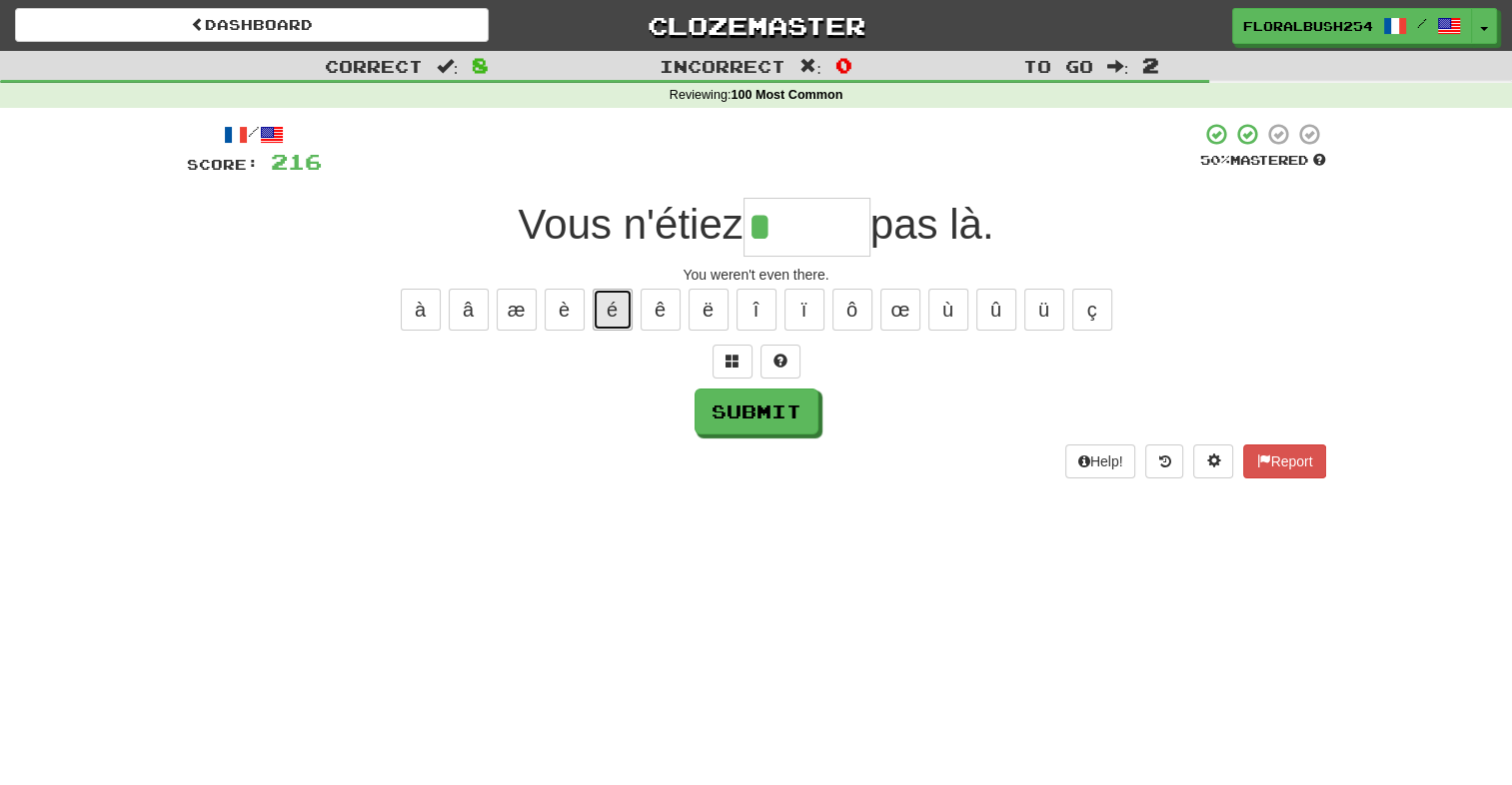 click on "é" at bounding box center [613, 310] 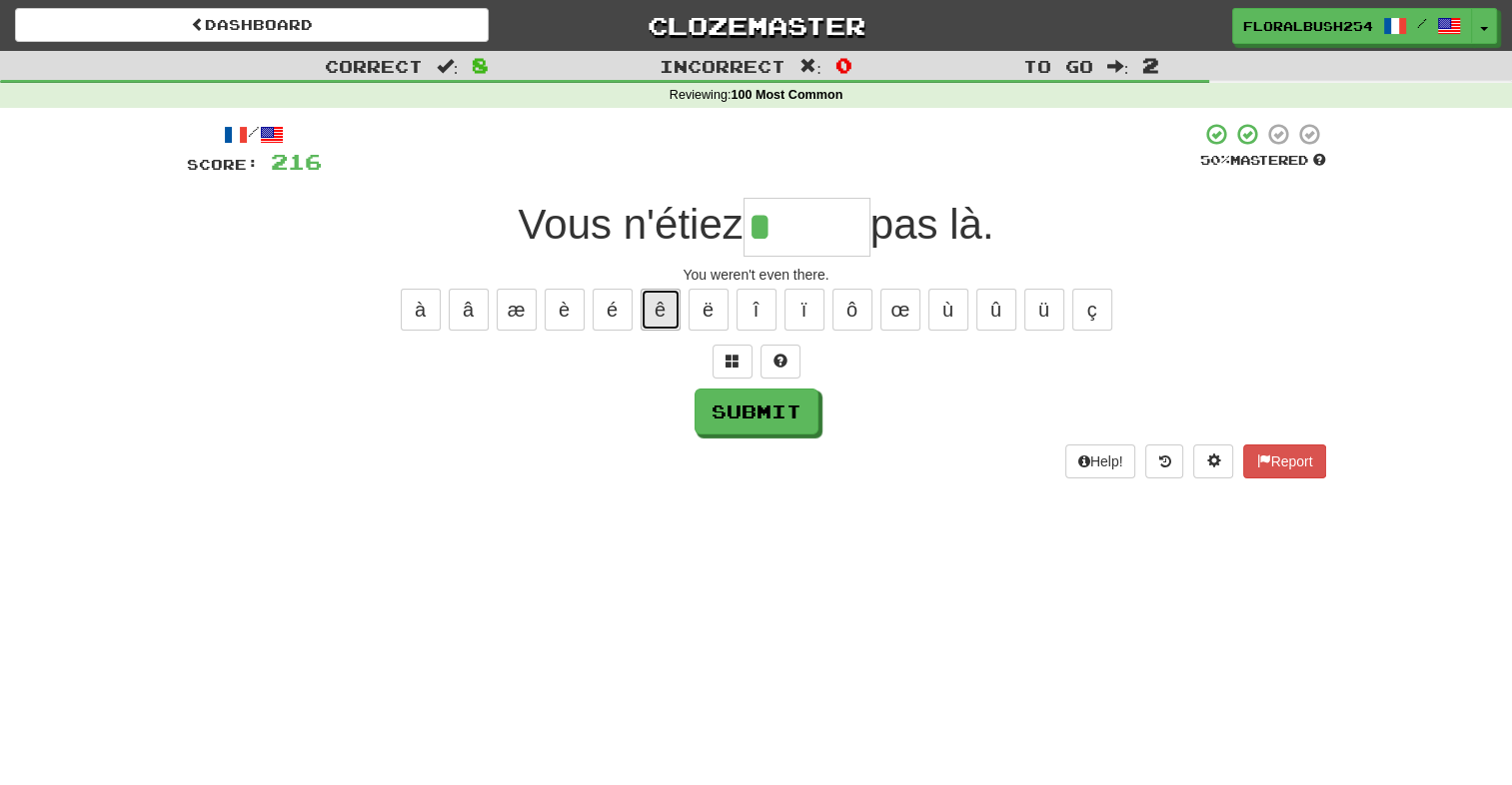 click on "ê" at bounding box center [661, 310] 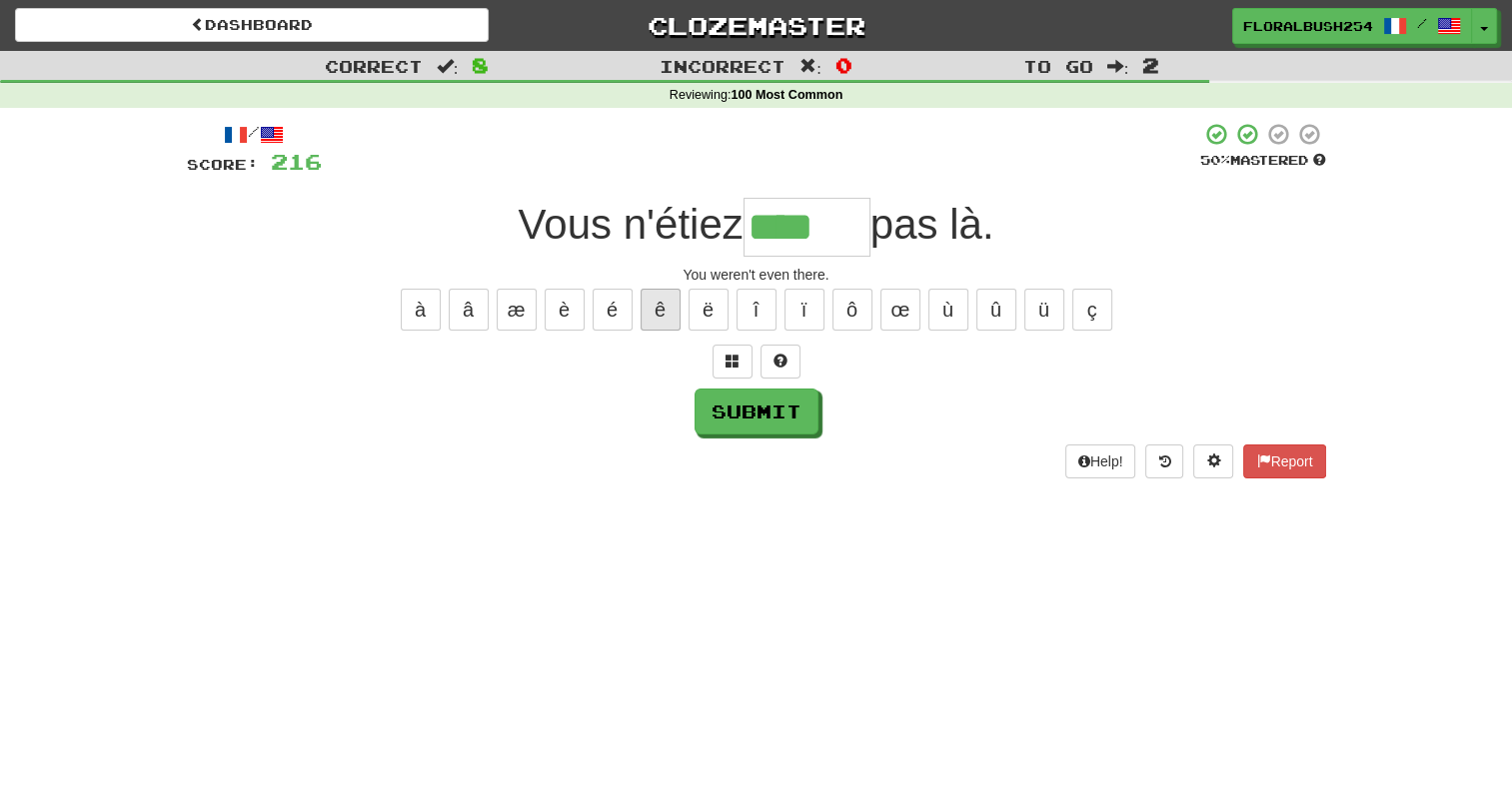 type on "****" 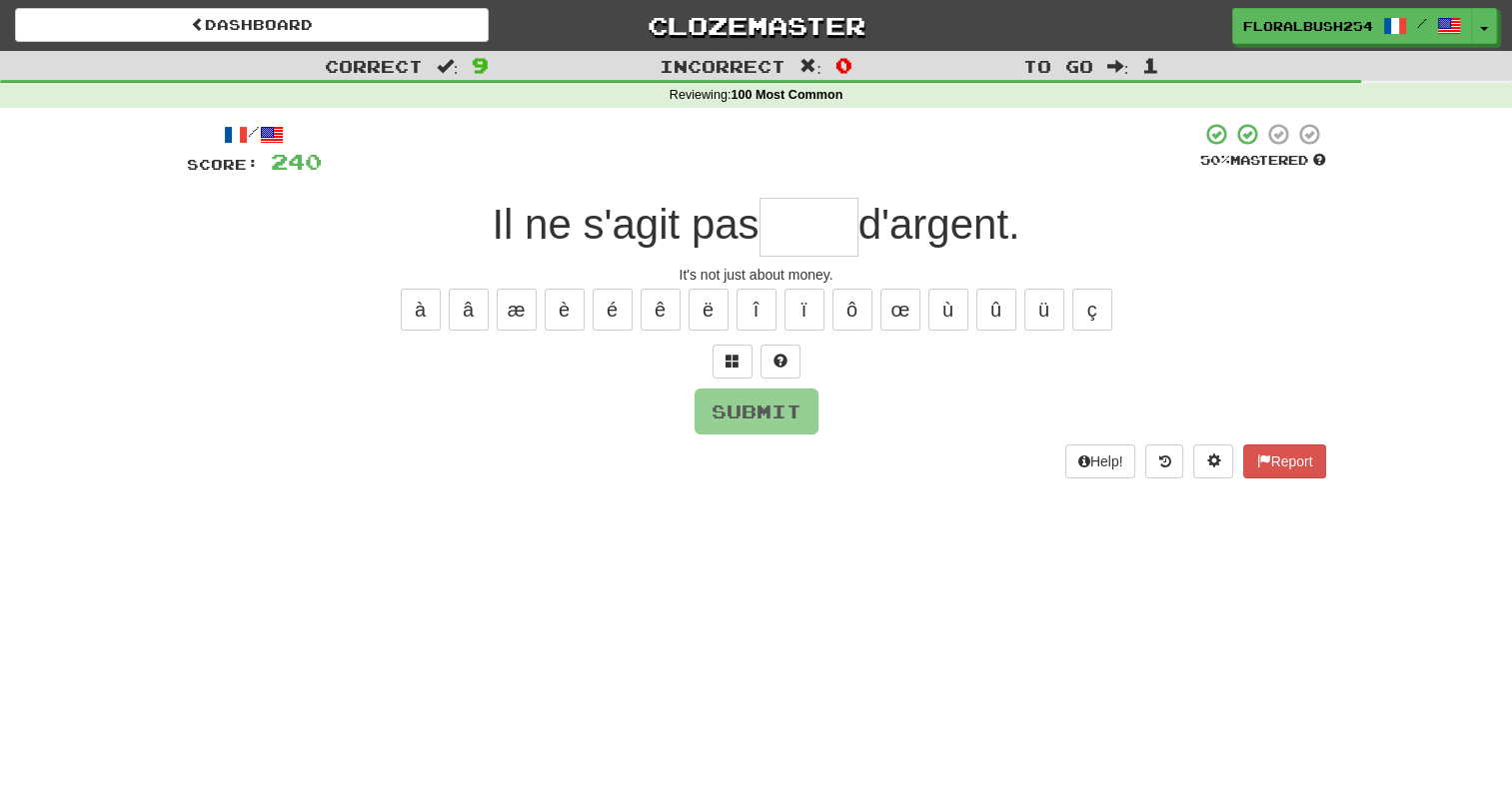 type on "*" 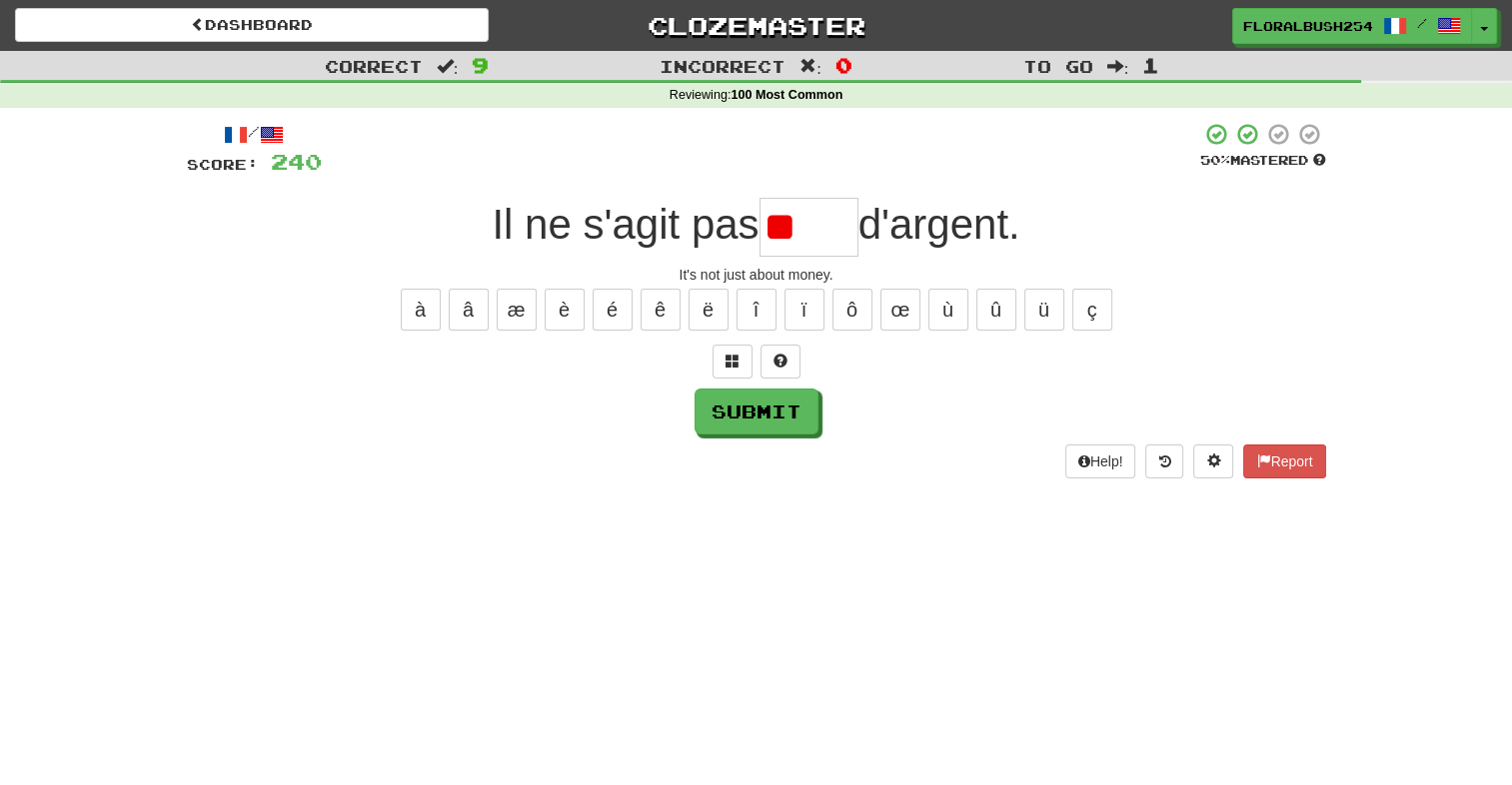 type on "*" 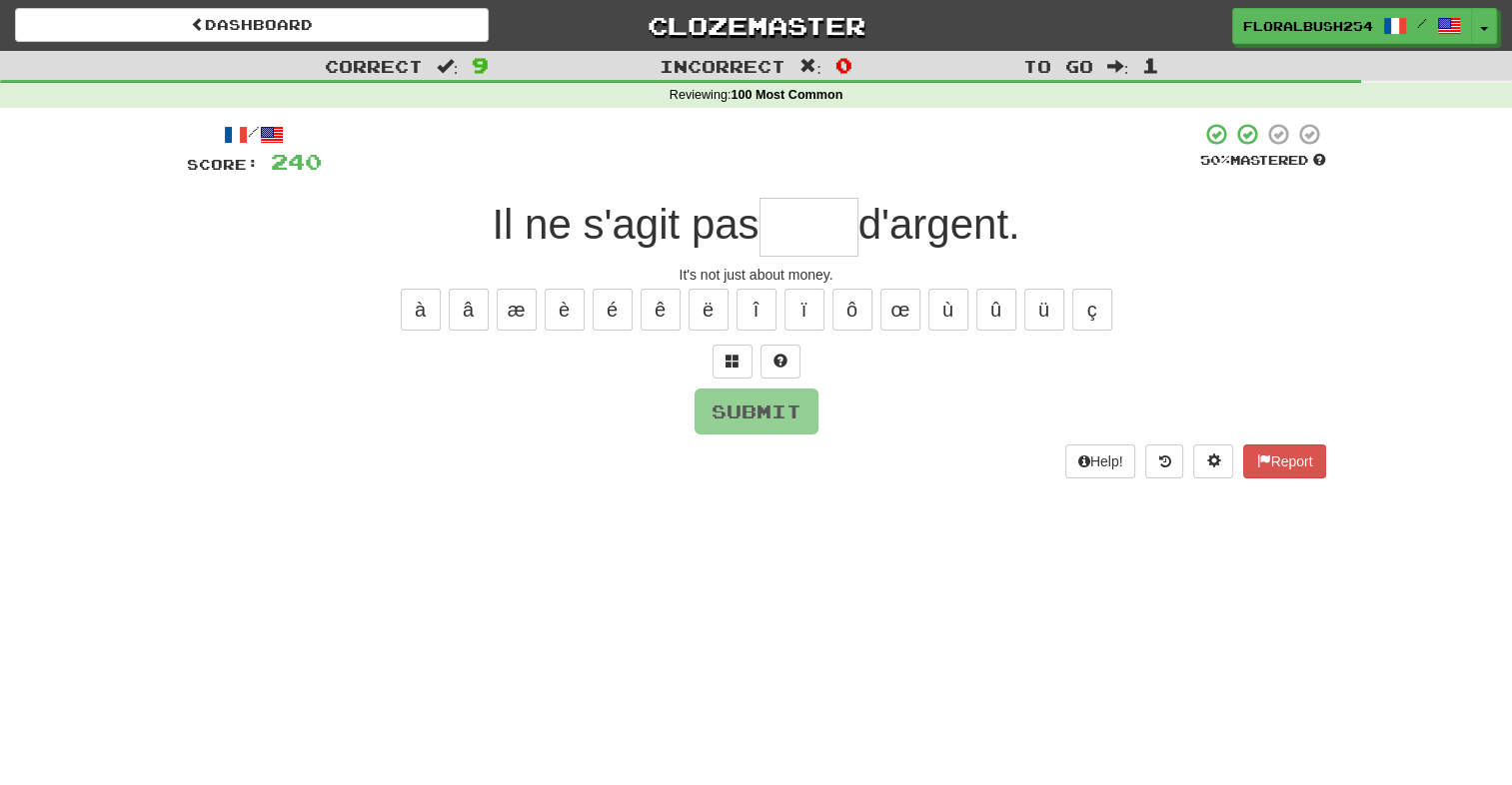 type on "*" 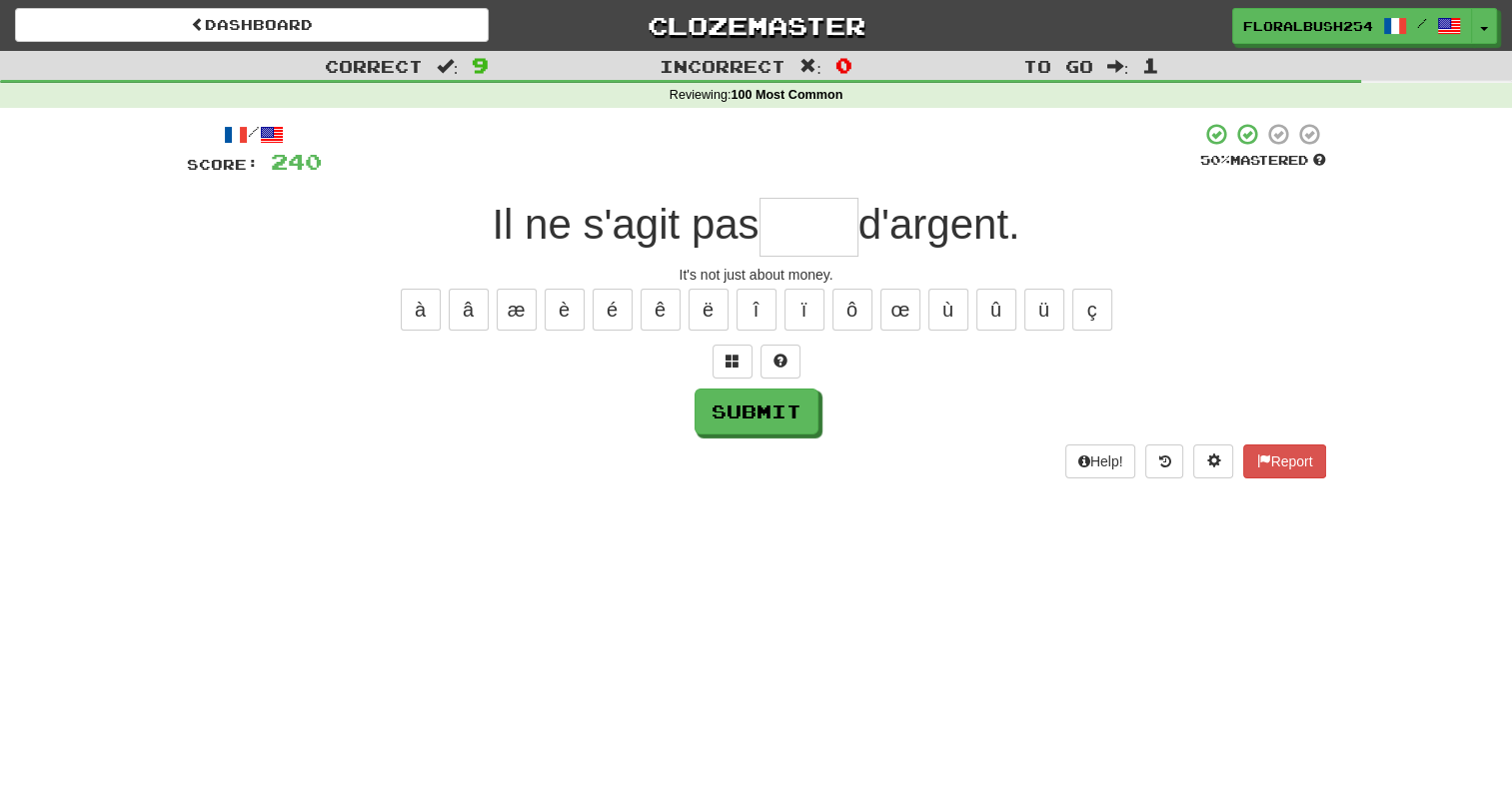 type on "*" 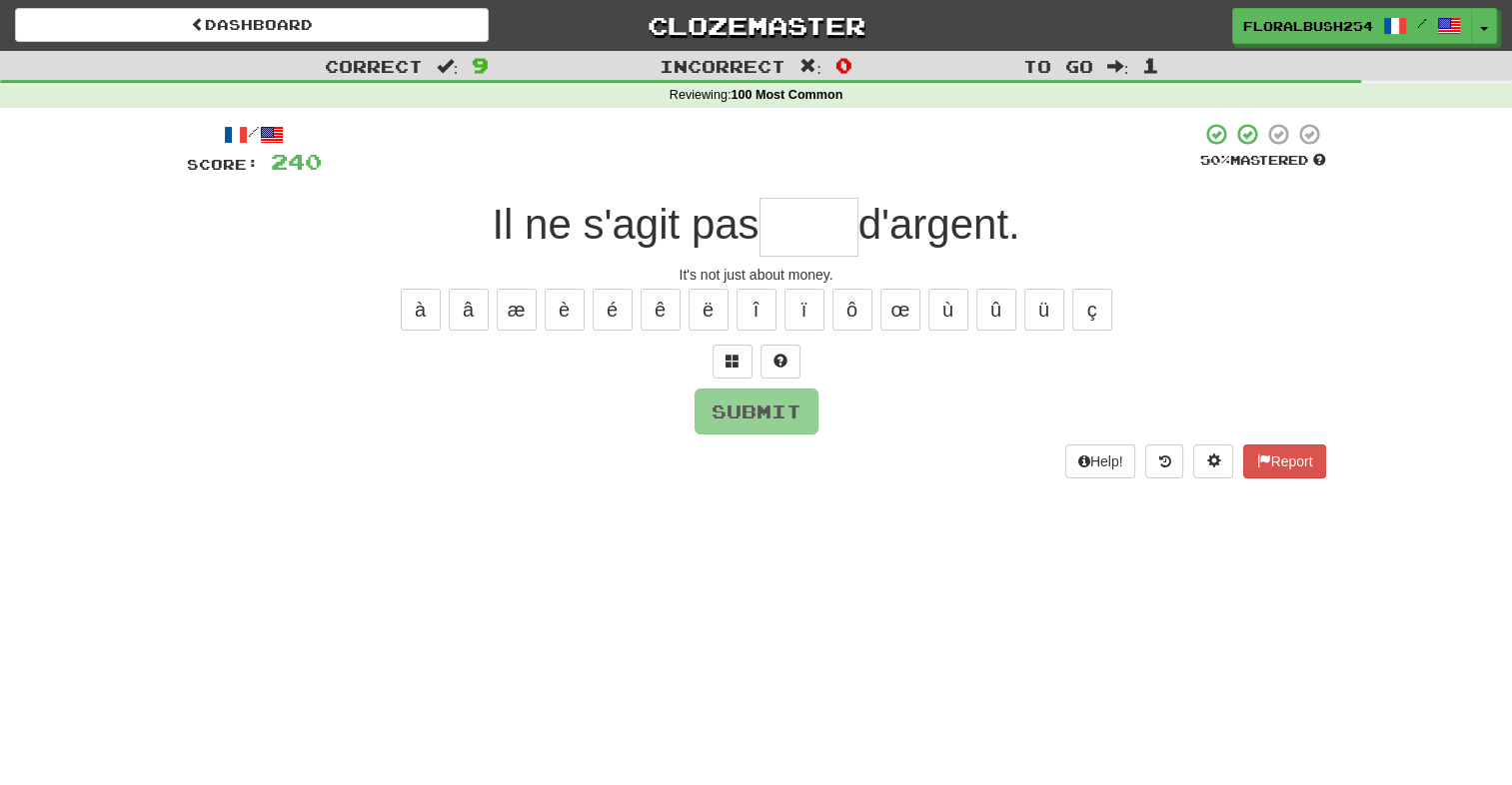 type on "*" 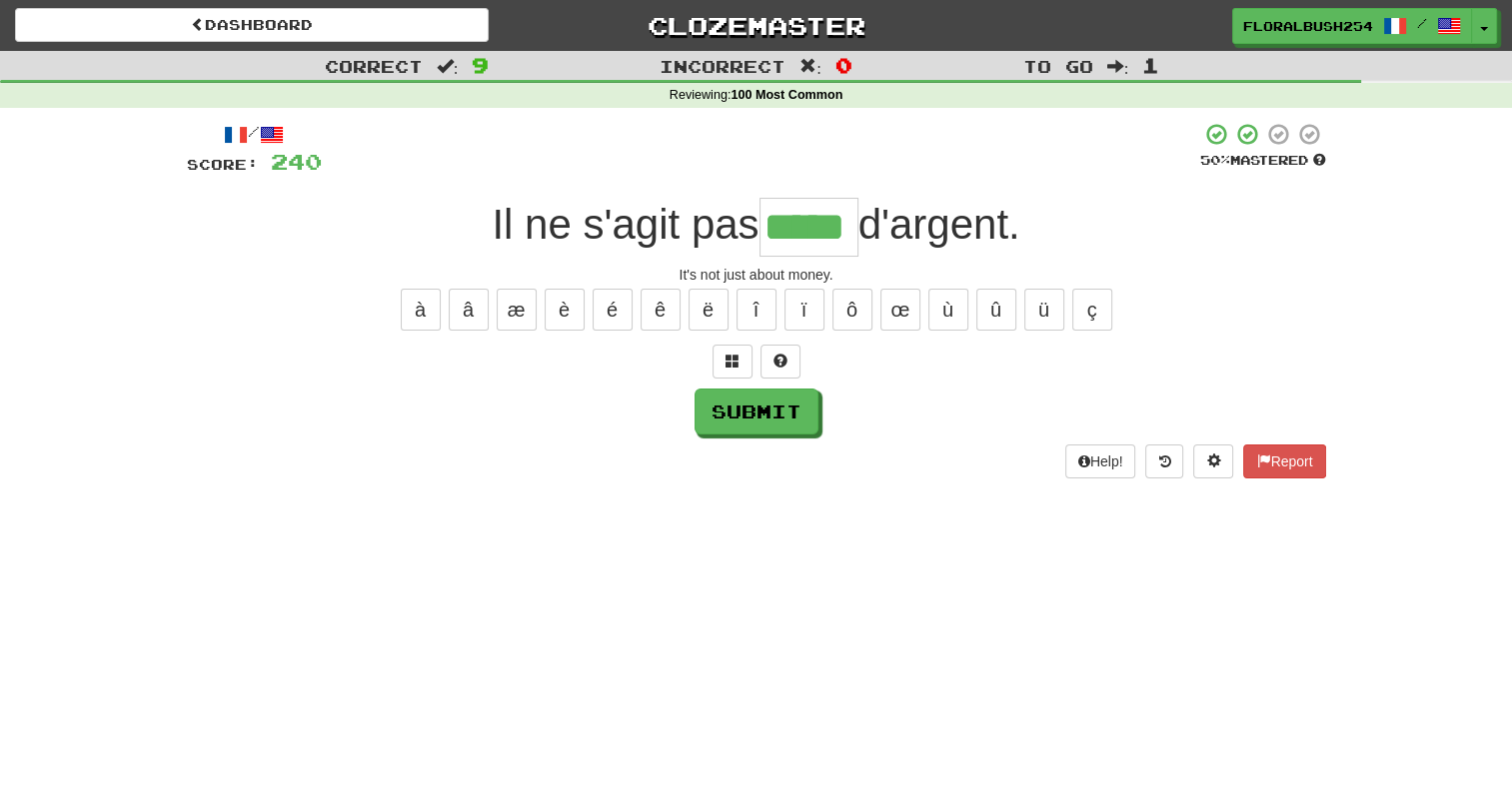 type on "*****" 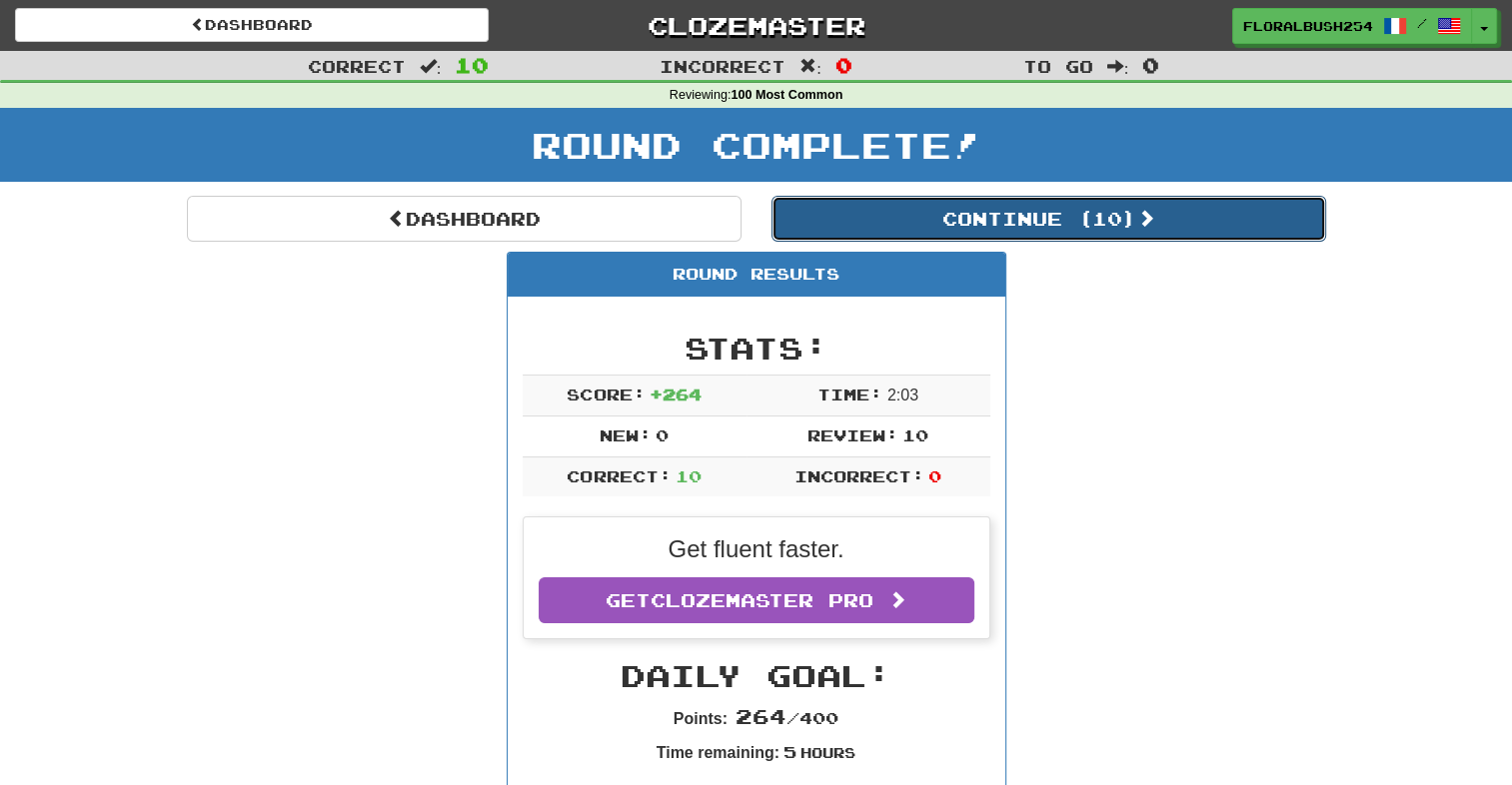 click on "Continue ( 10 )" at bounding box center [1048, 219] 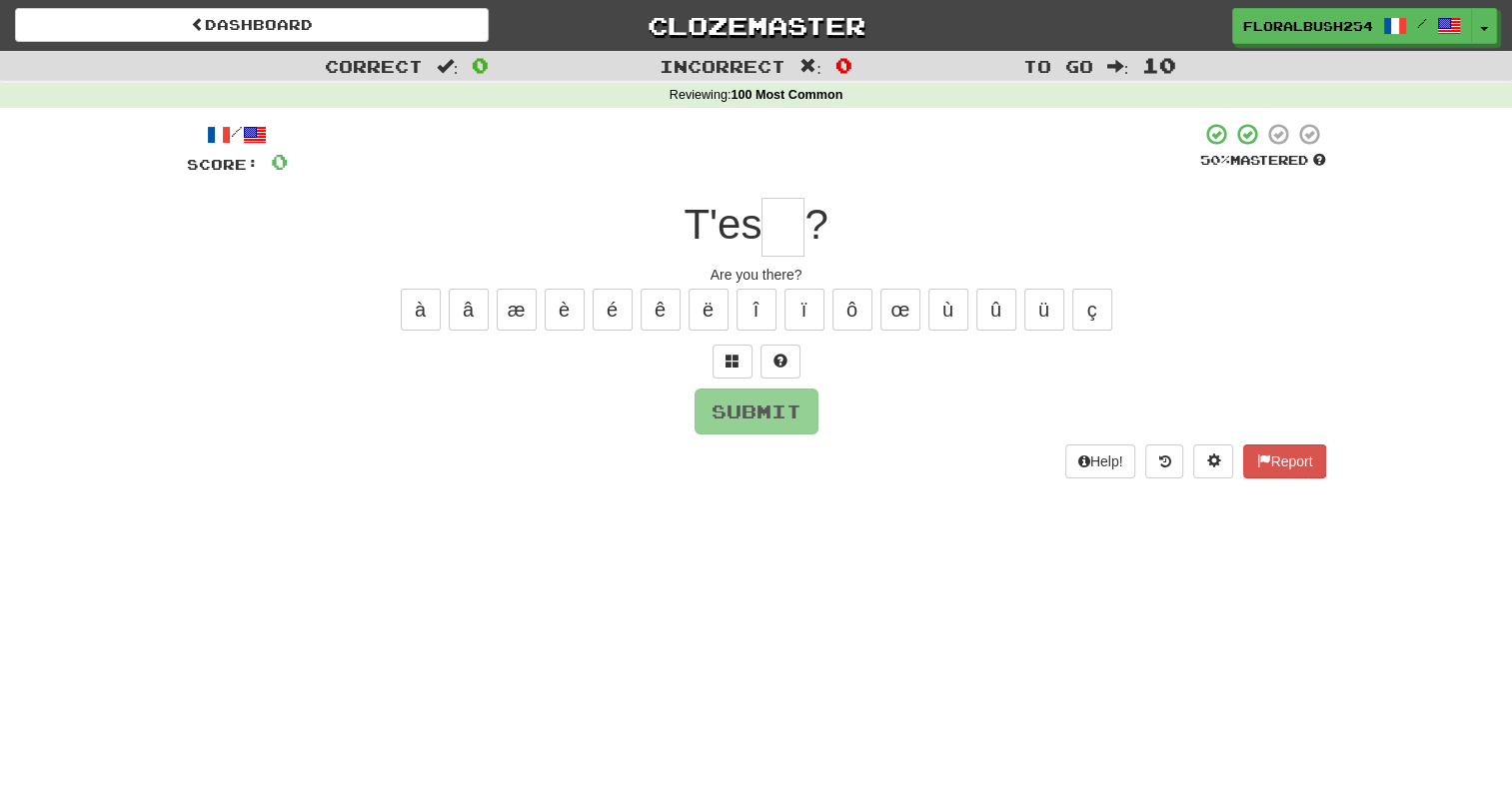 type on "*" 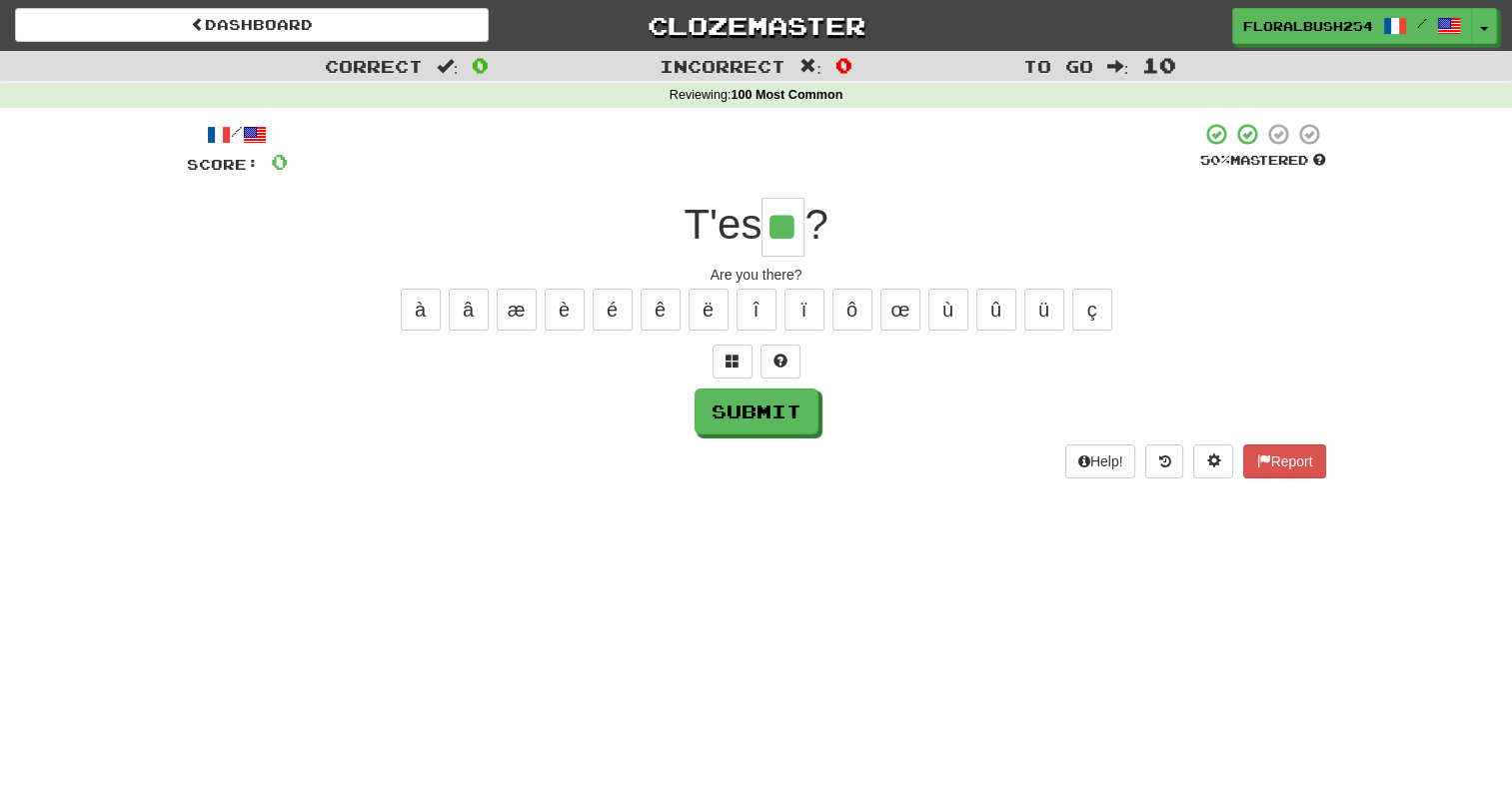 type on "**" 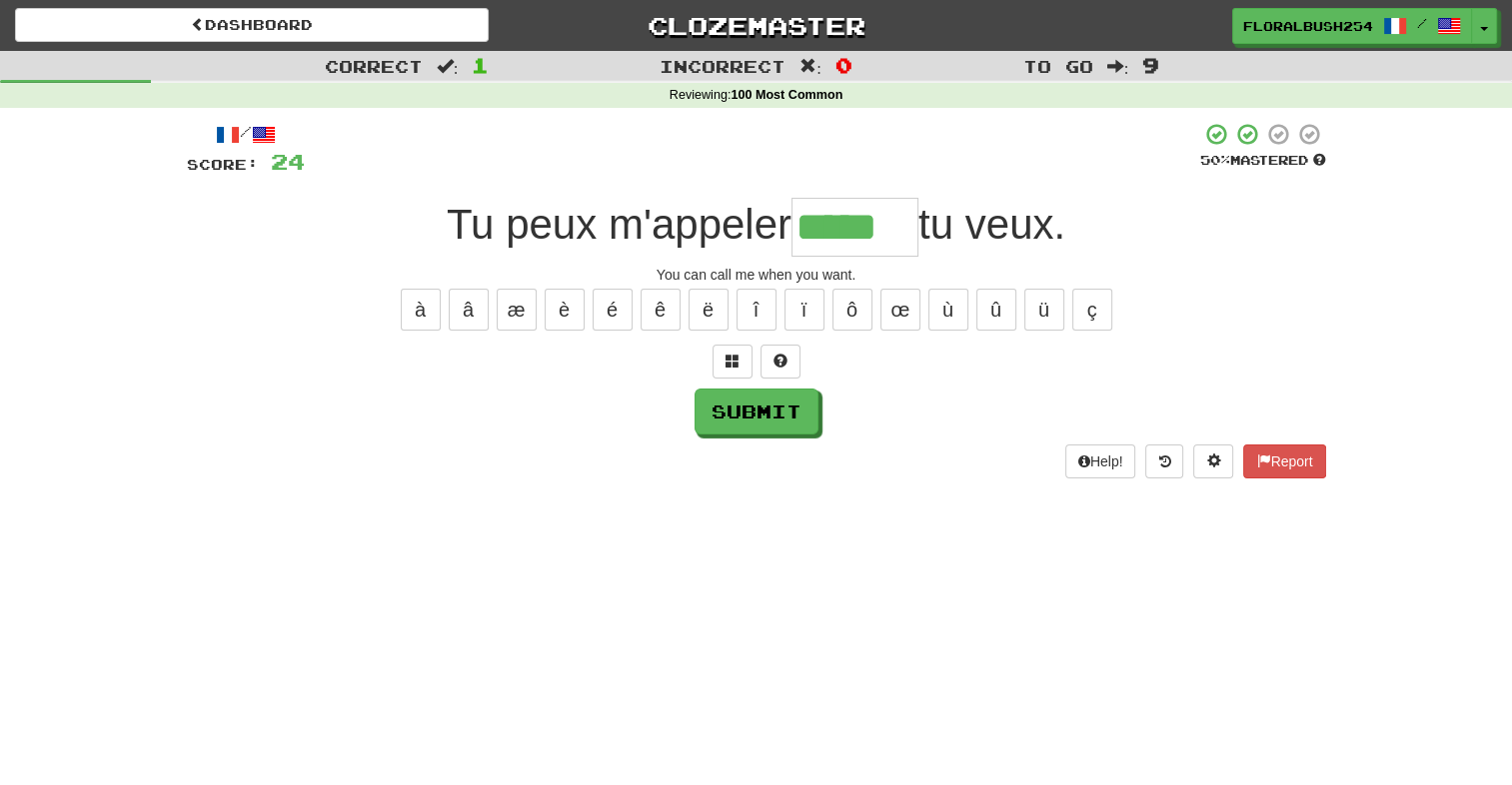 type on "*****" 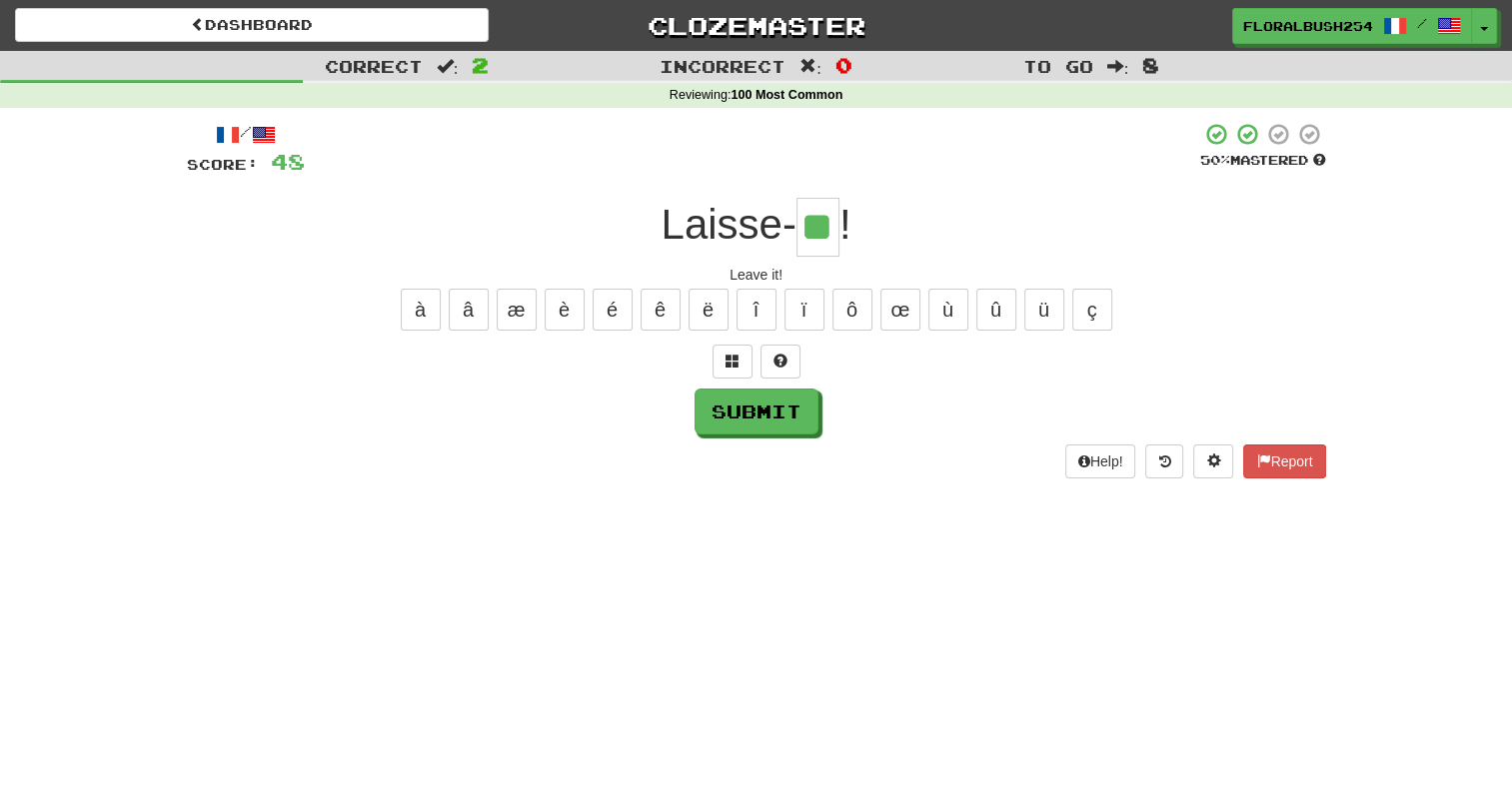 type on "**" 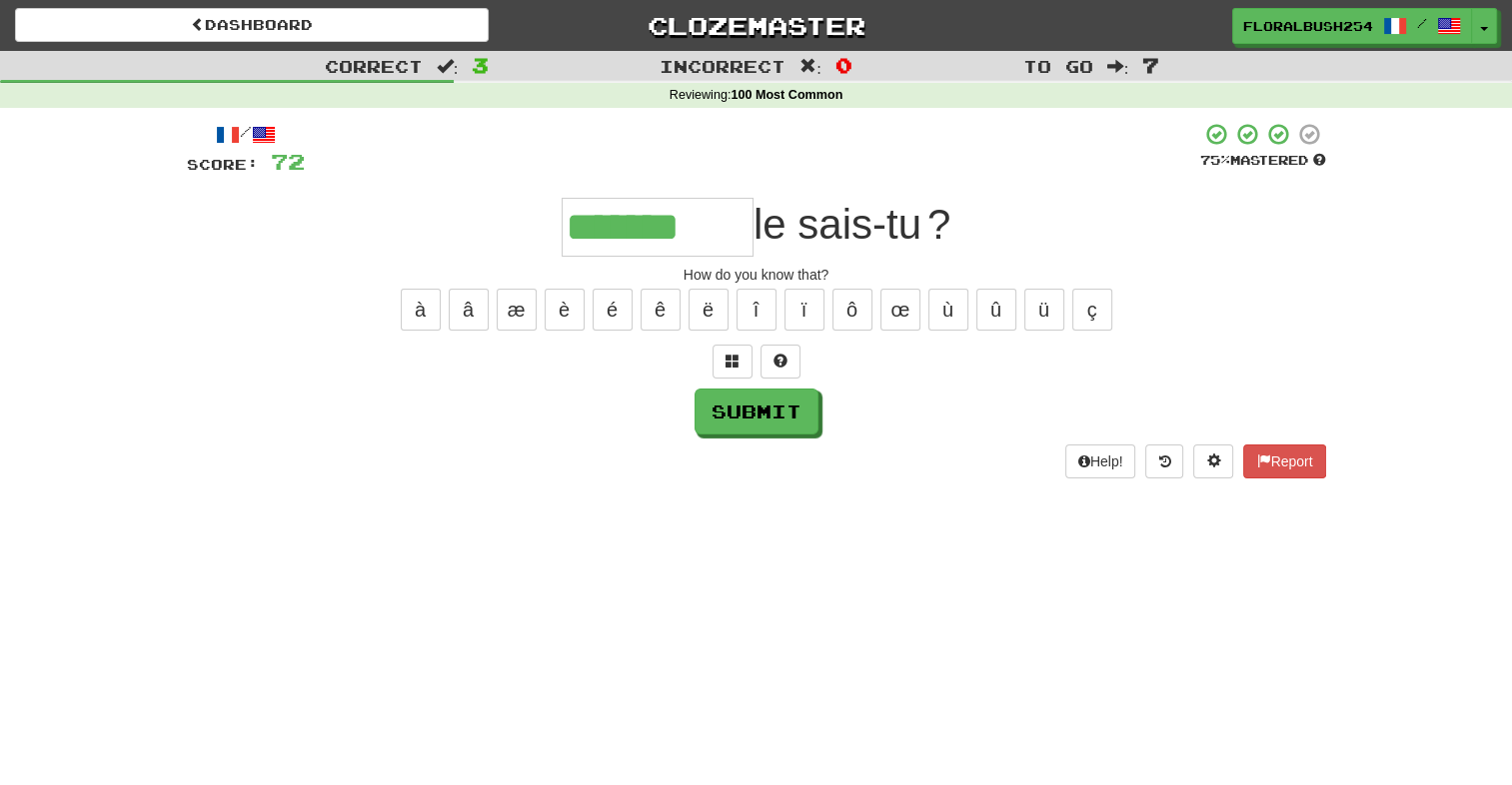 type on "*******" 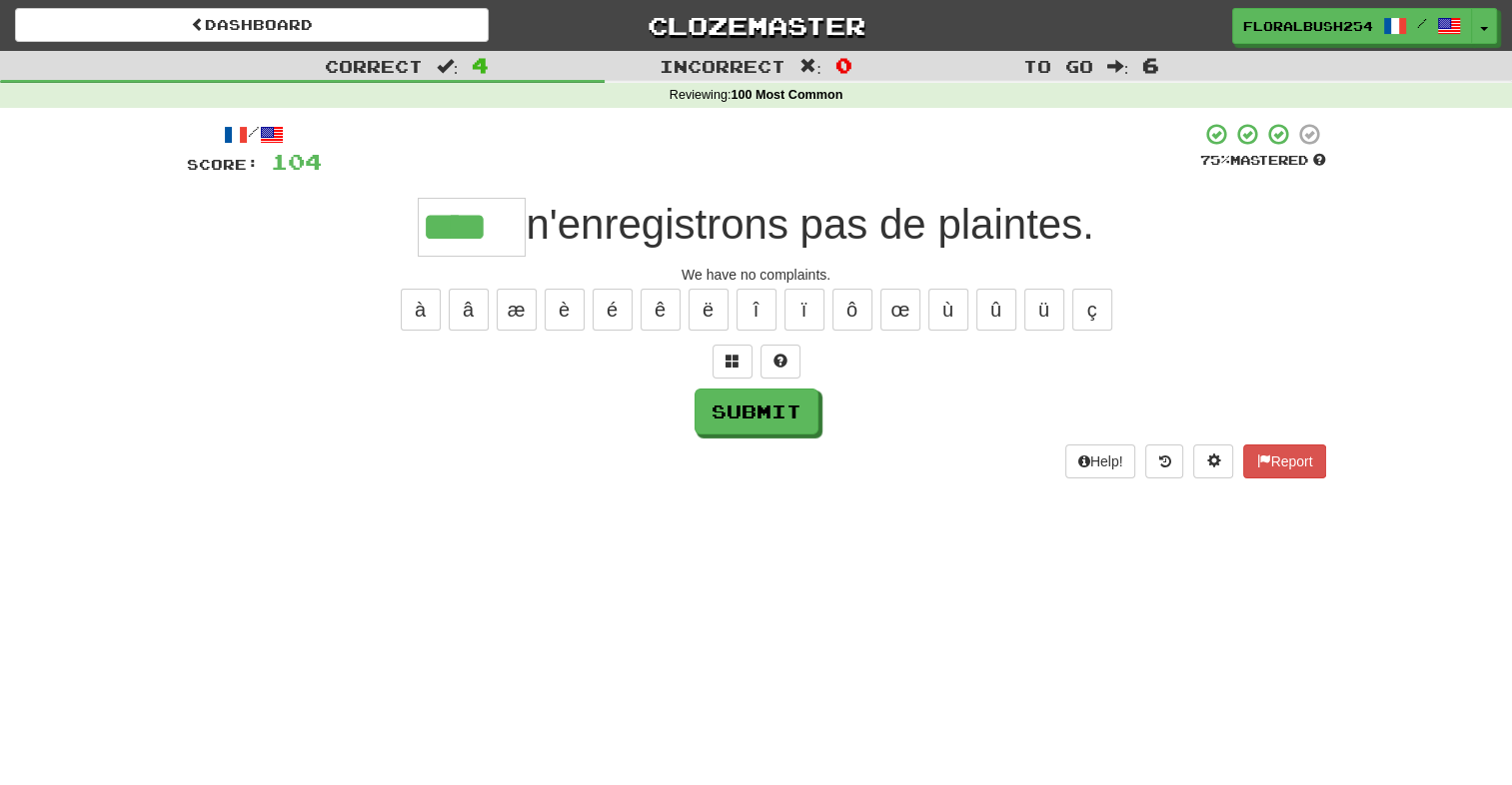 type on "****" 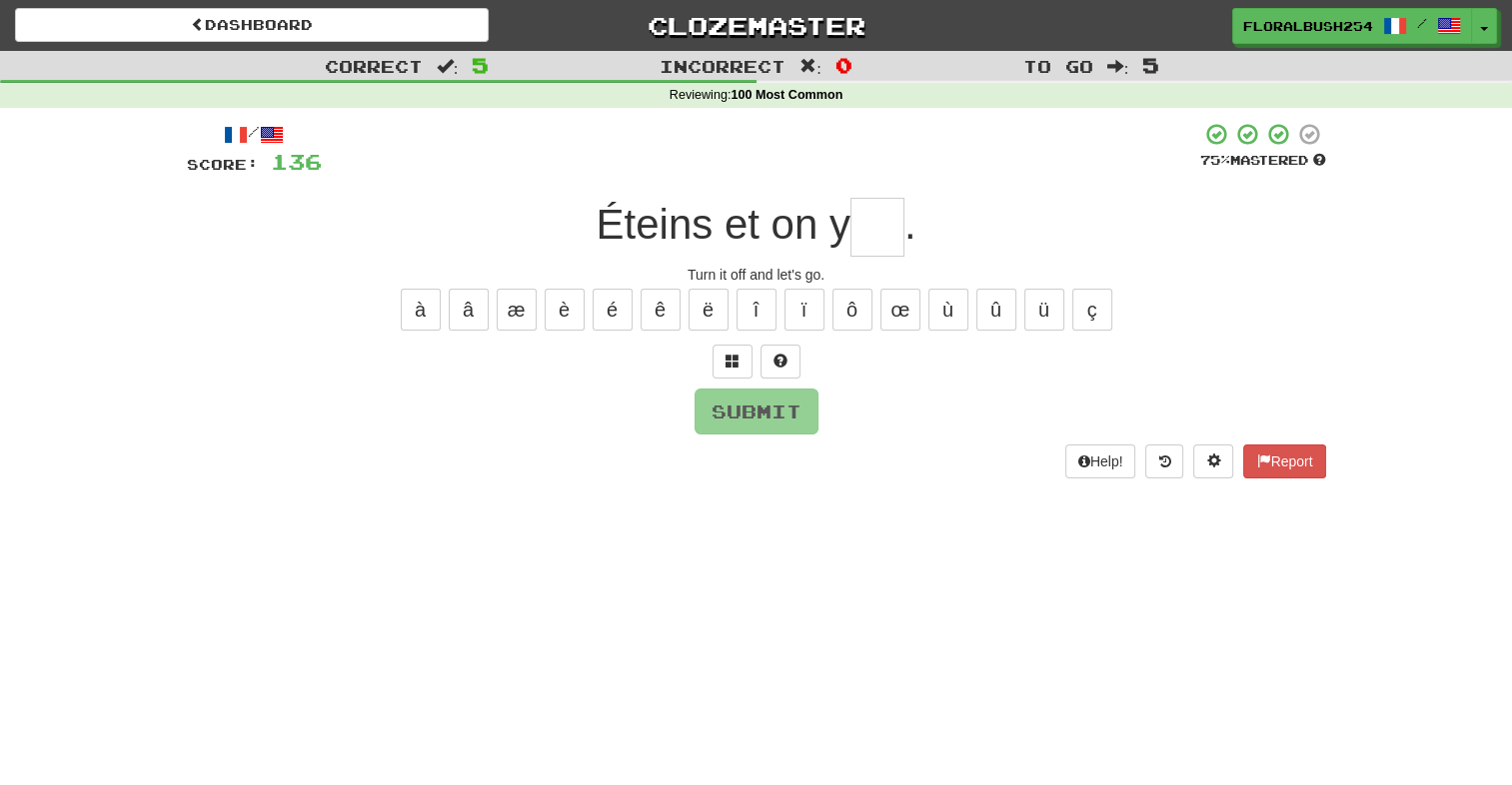 type on "*" 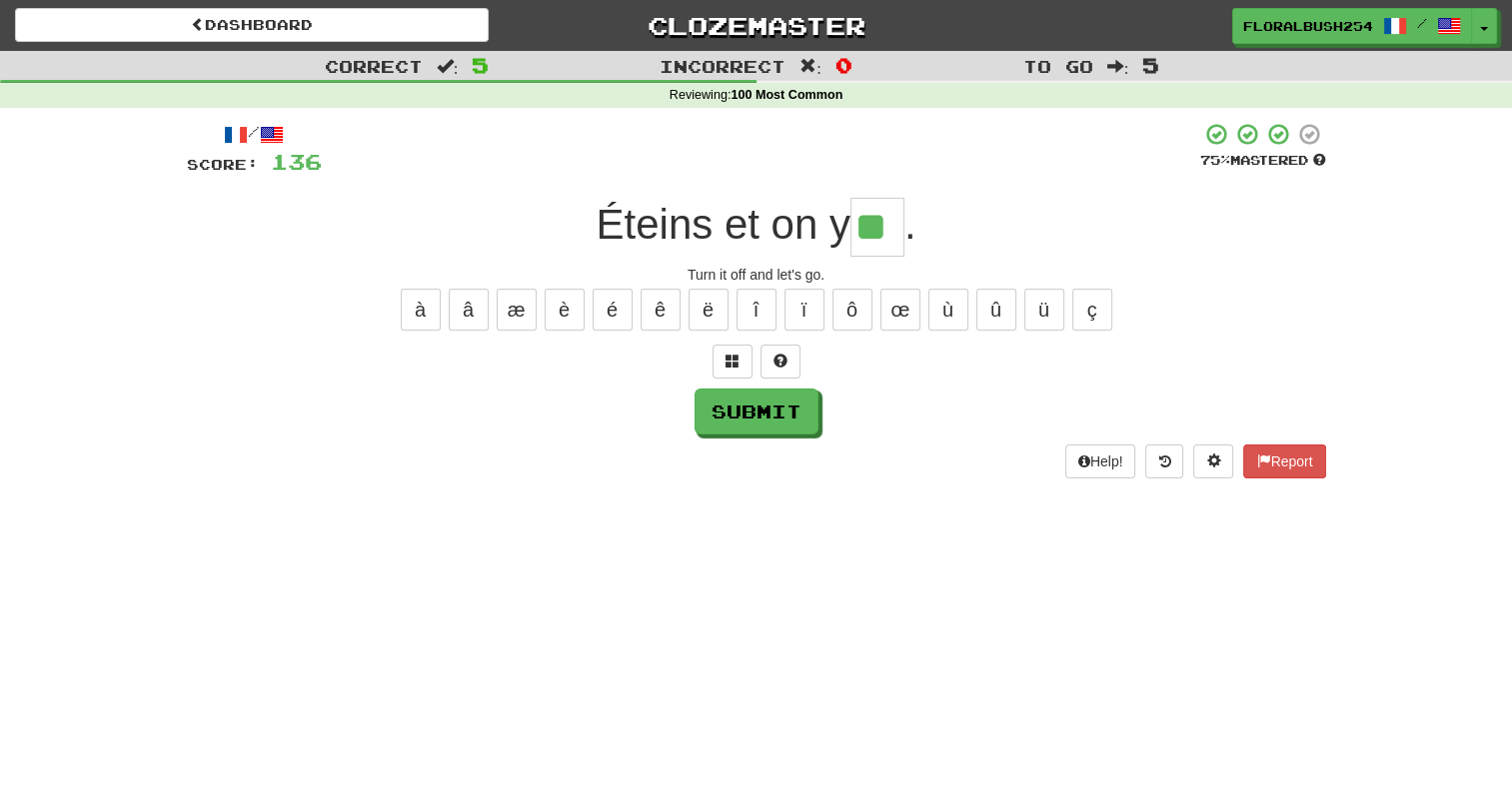 type on "**" 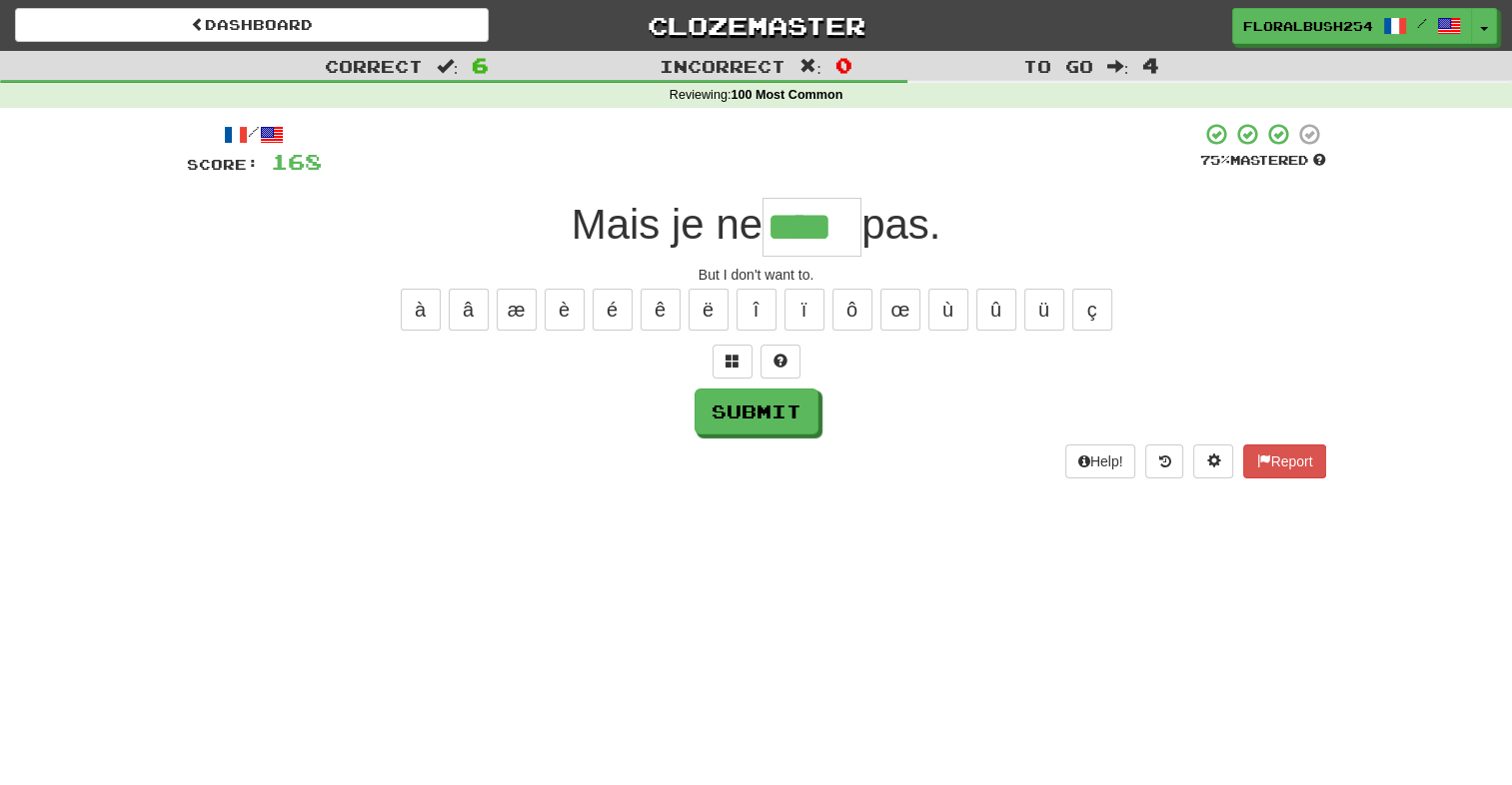 type on "****" 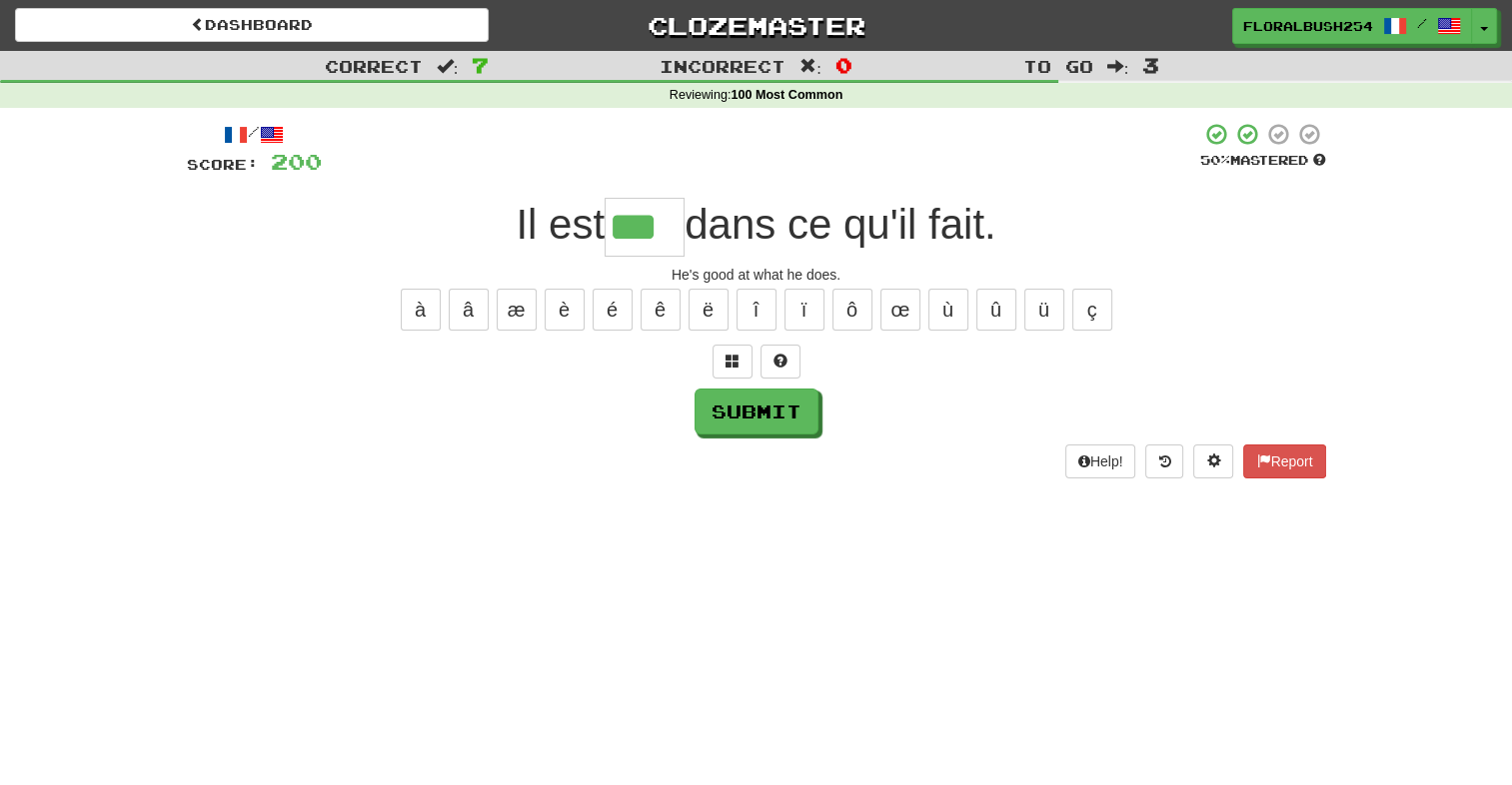 type on "***" 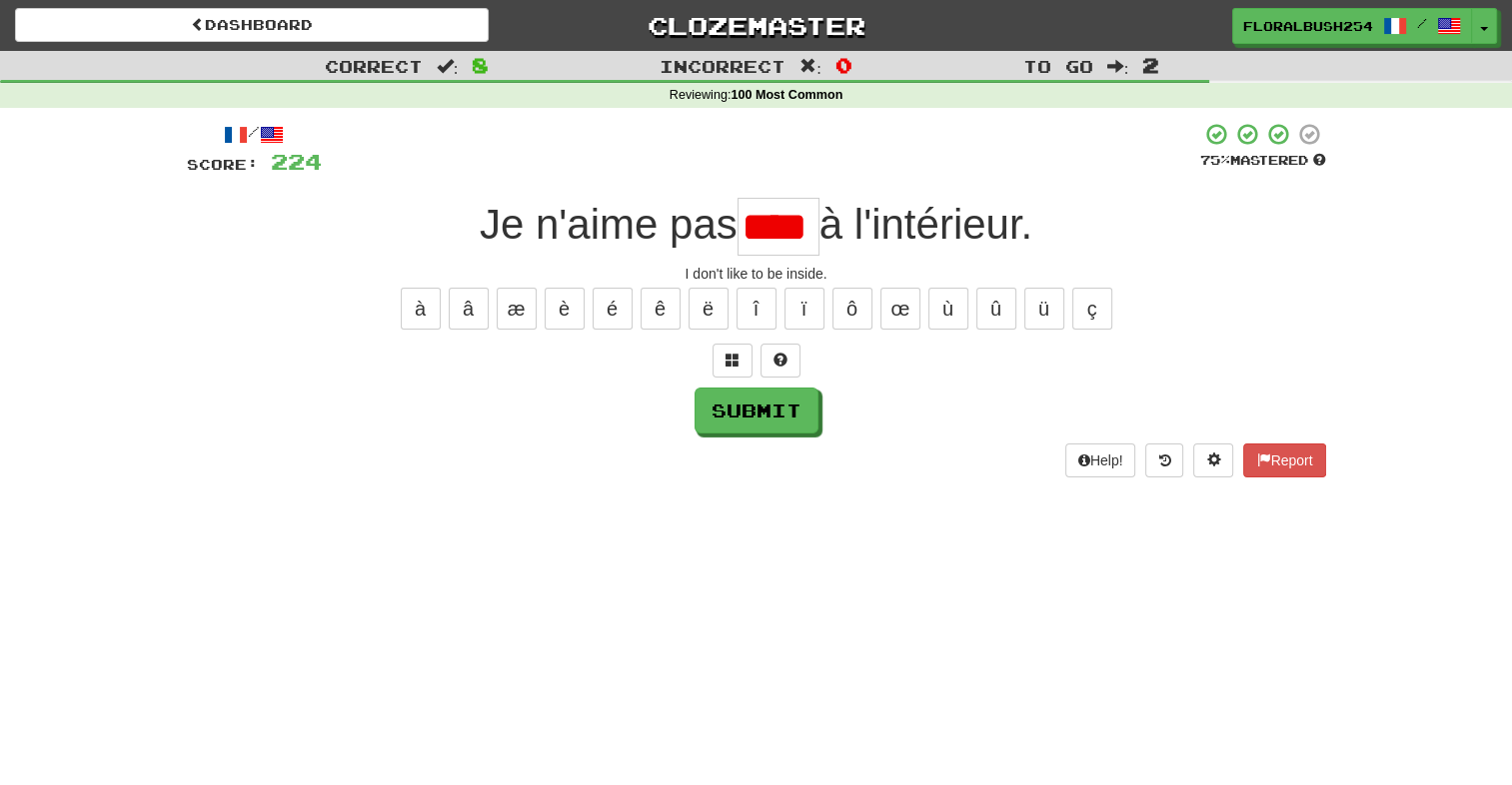scroll, scrollTop: 0, scrollLeft: 0, axis: both 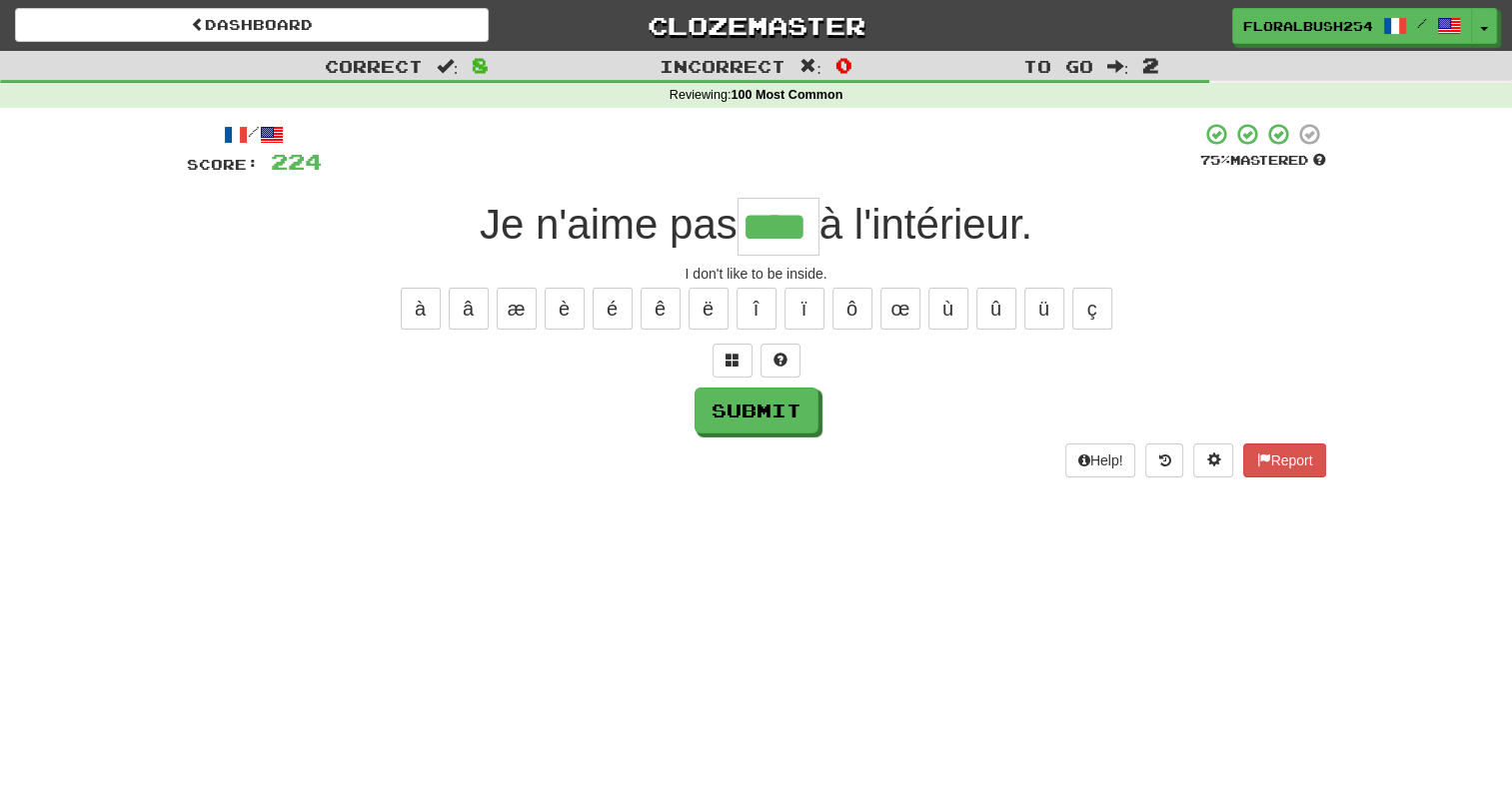 type on "****" 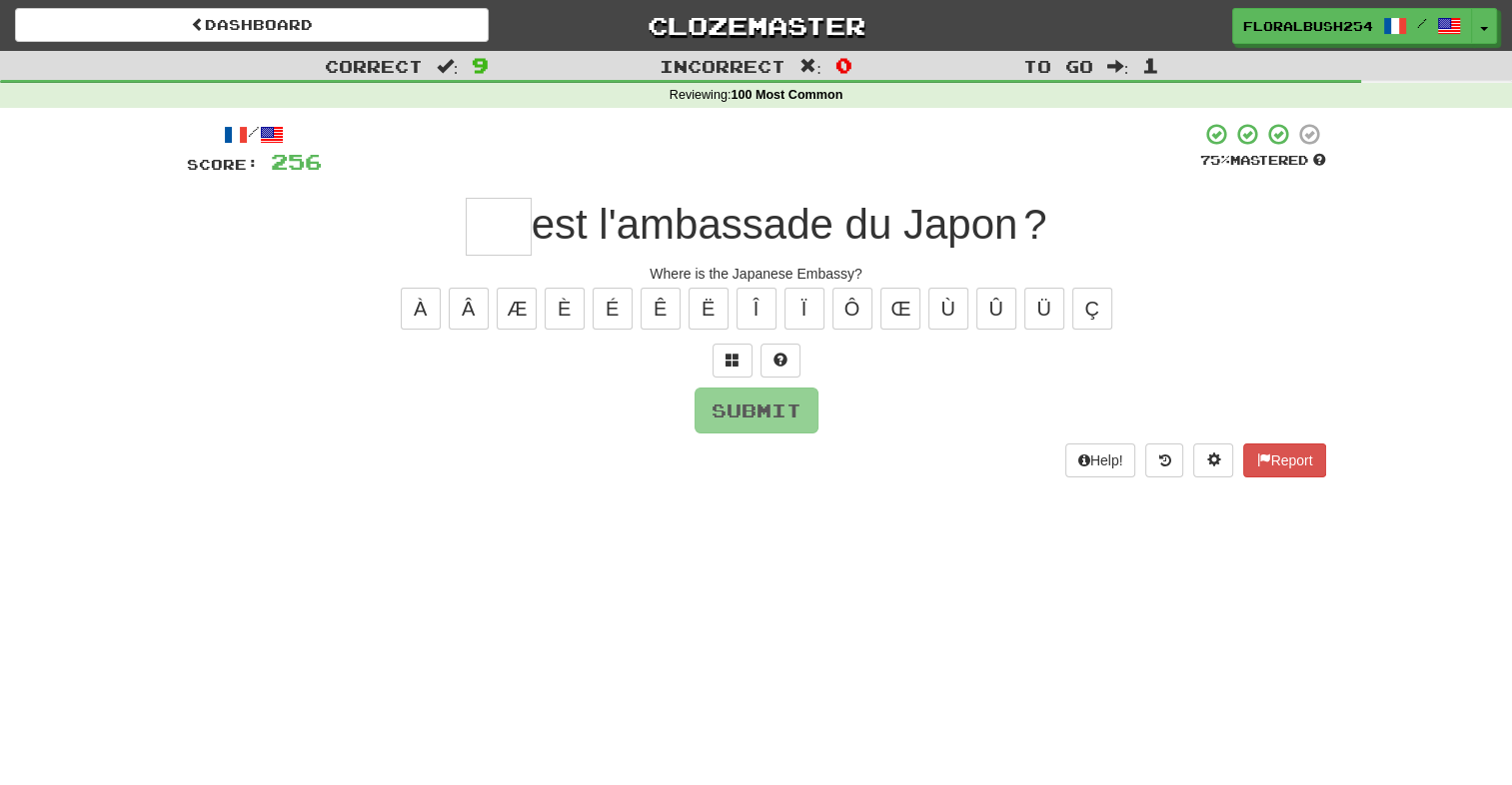 type on "*" 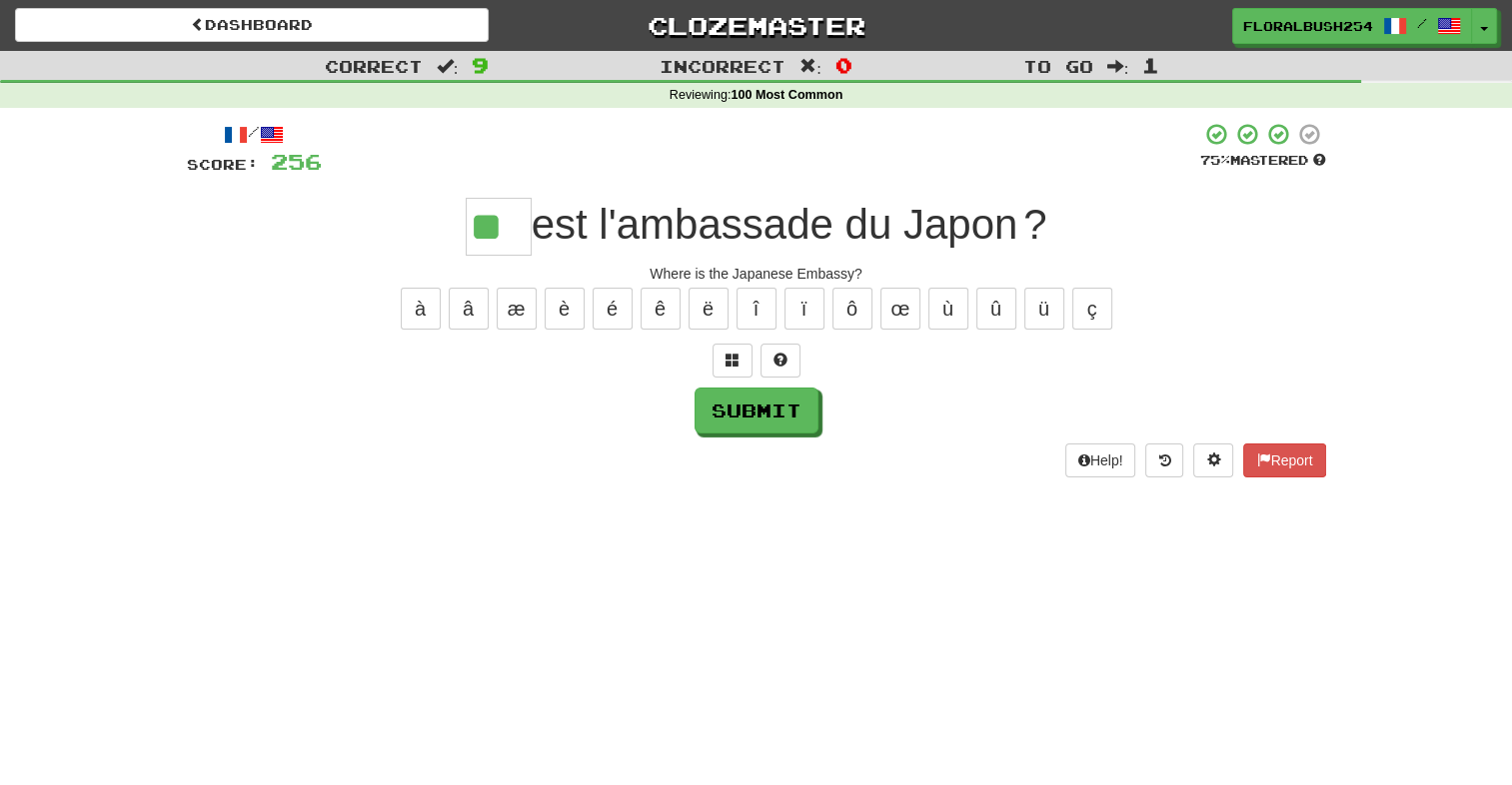 type on "**" 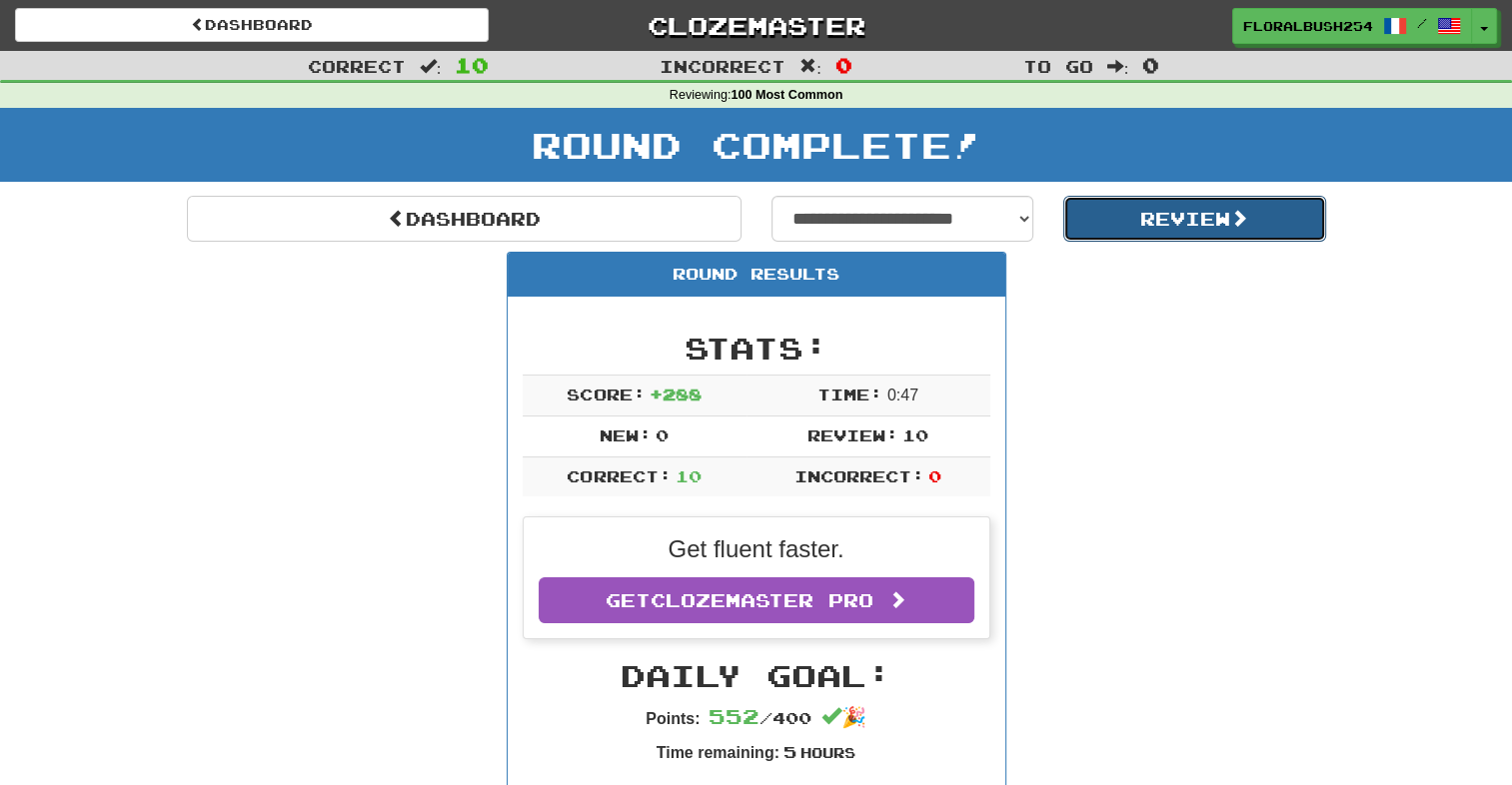click on "Review" at bounding box center (1194, 219) 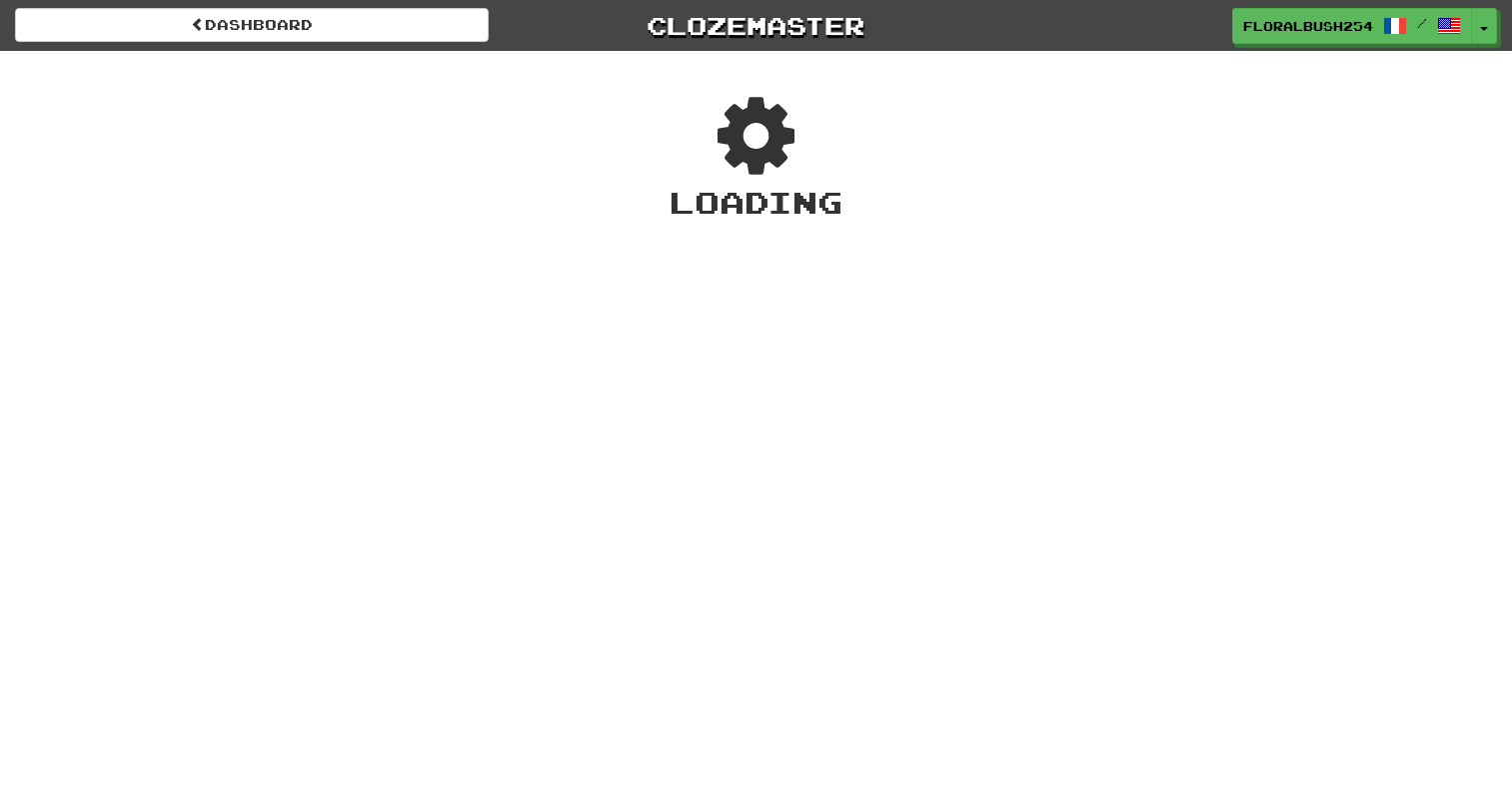 scroll, scrollTop: 0, scrollLeft: 0, axis: both 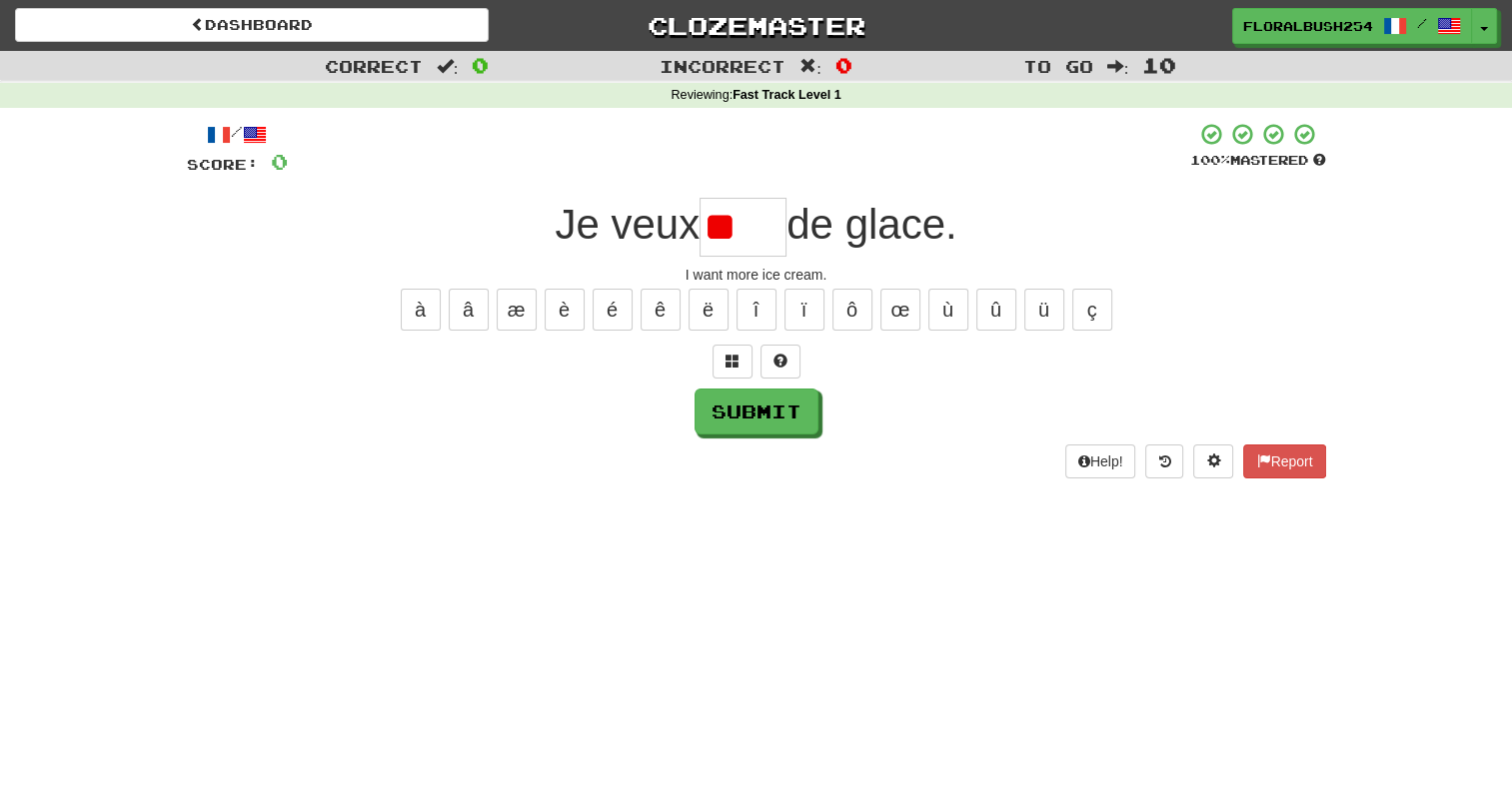 type on "*" 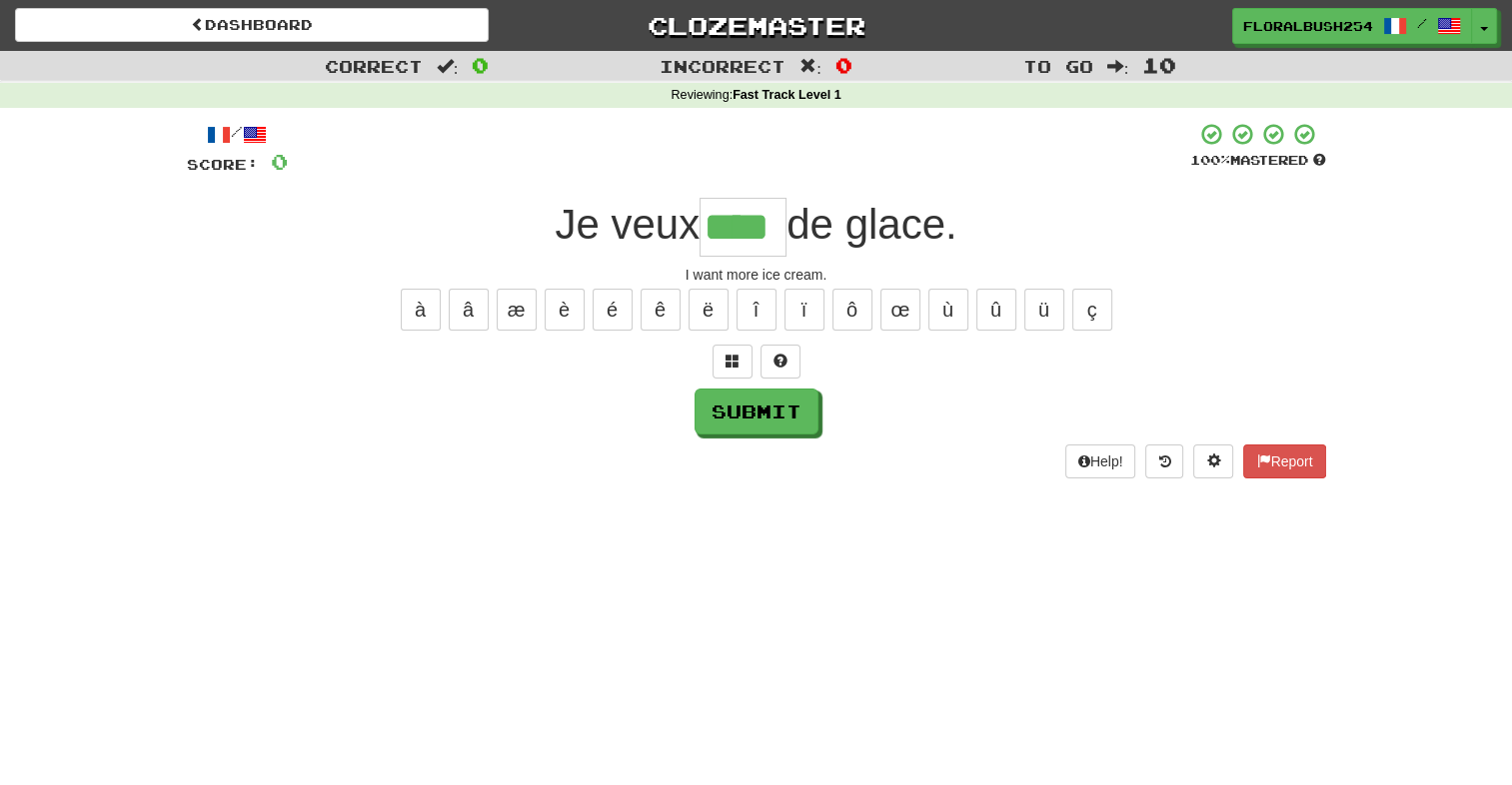 type on "****" 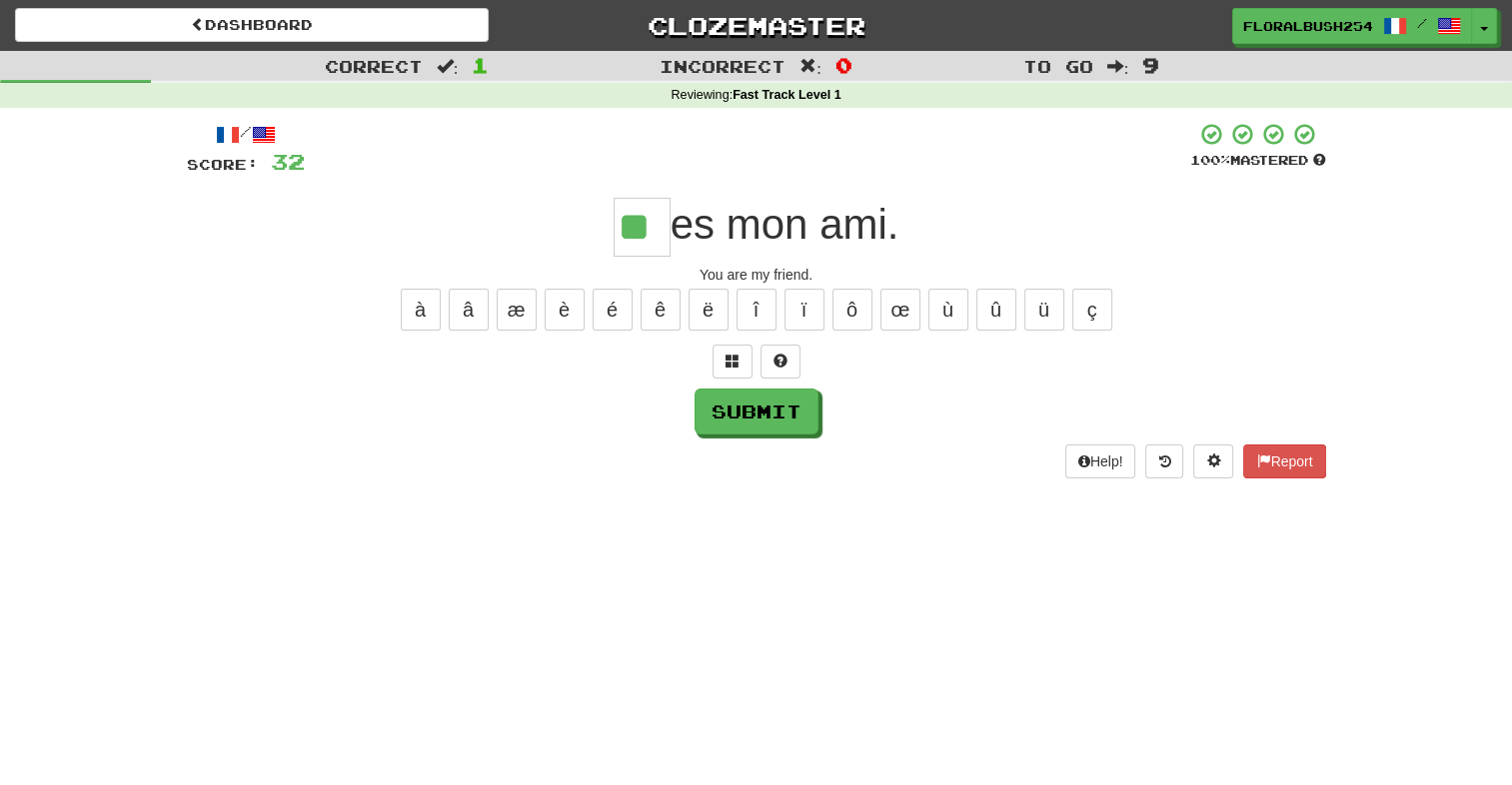 type on "**" 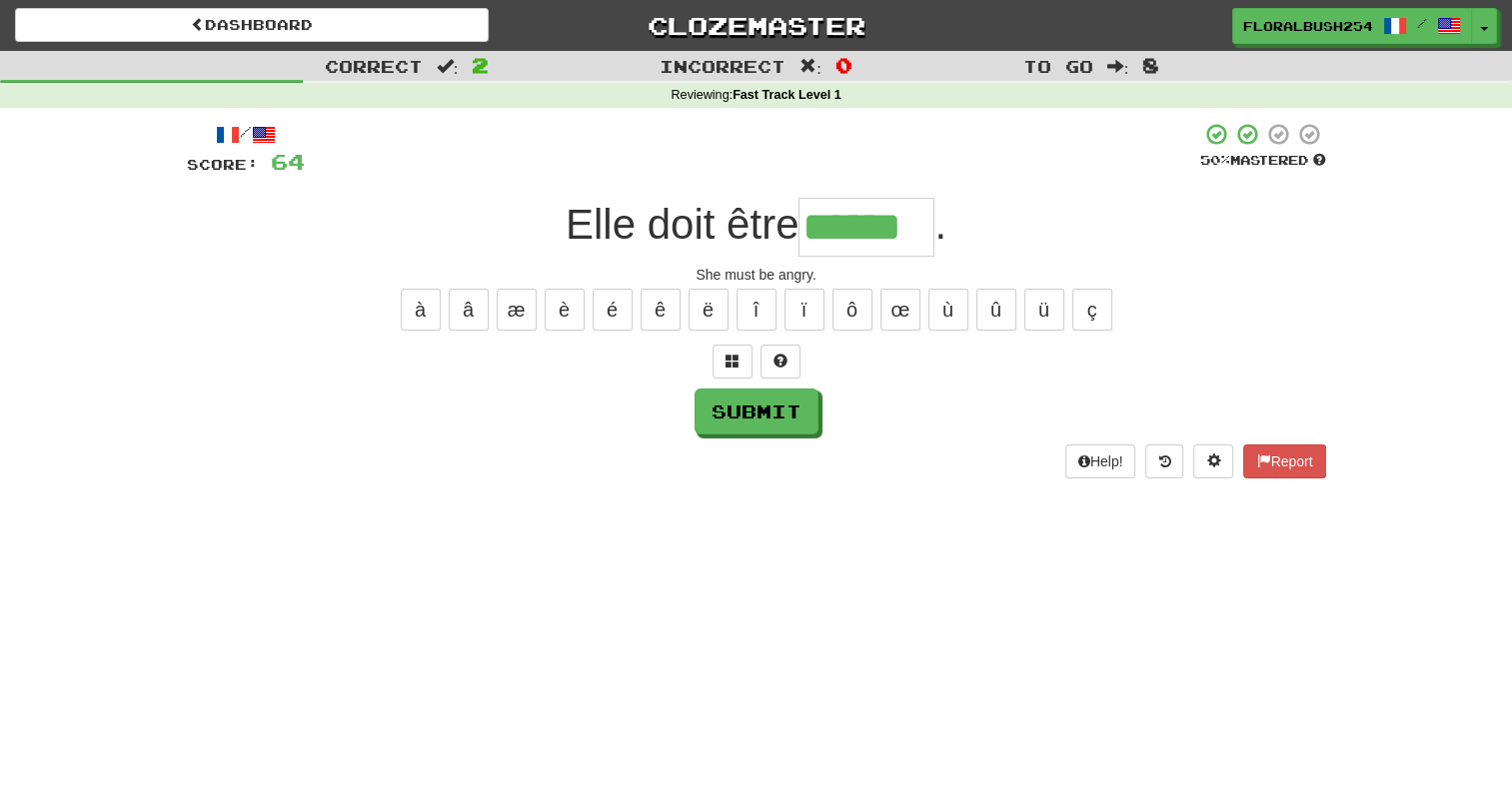 type on "******" 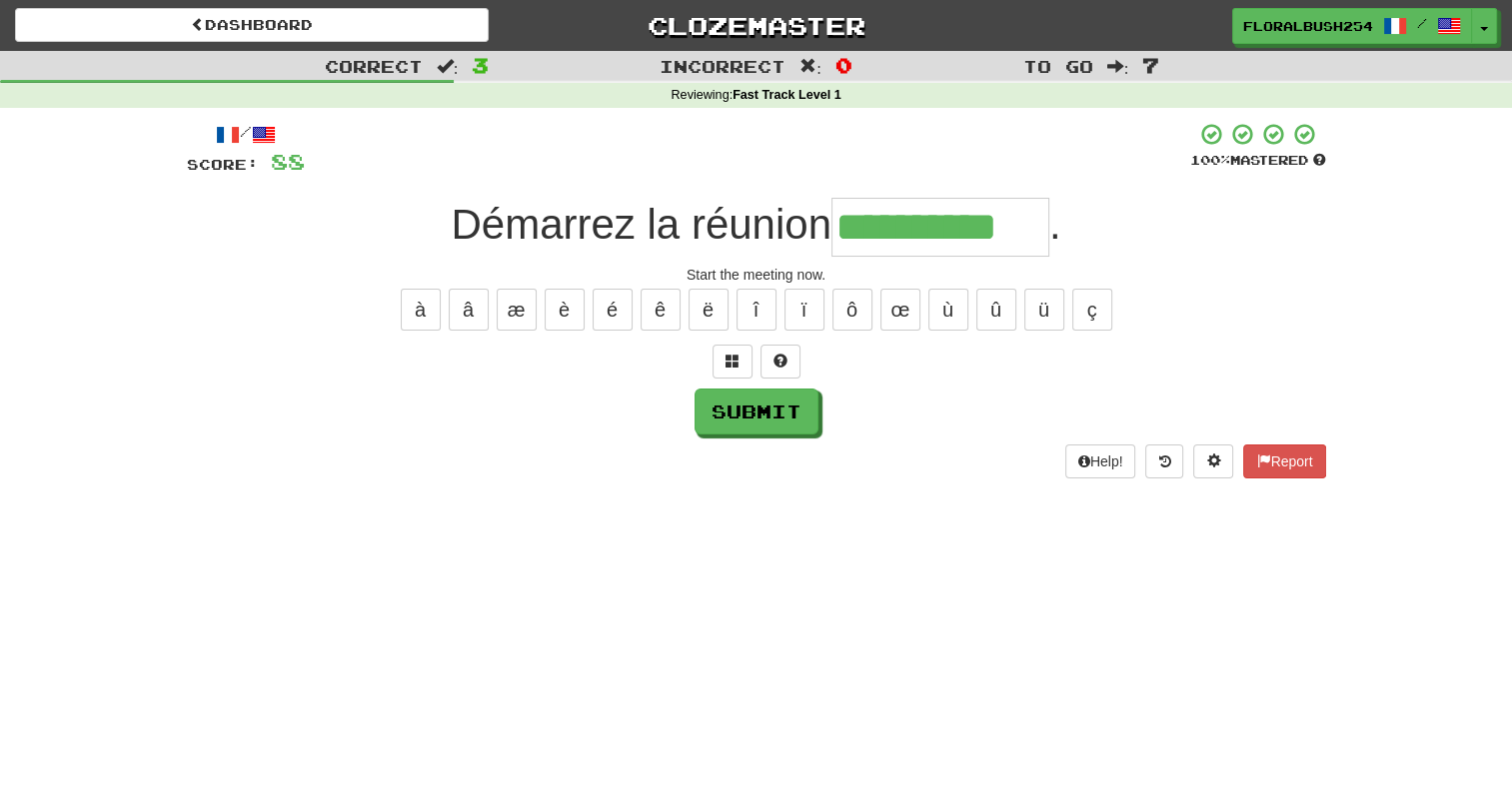 type on "**********" 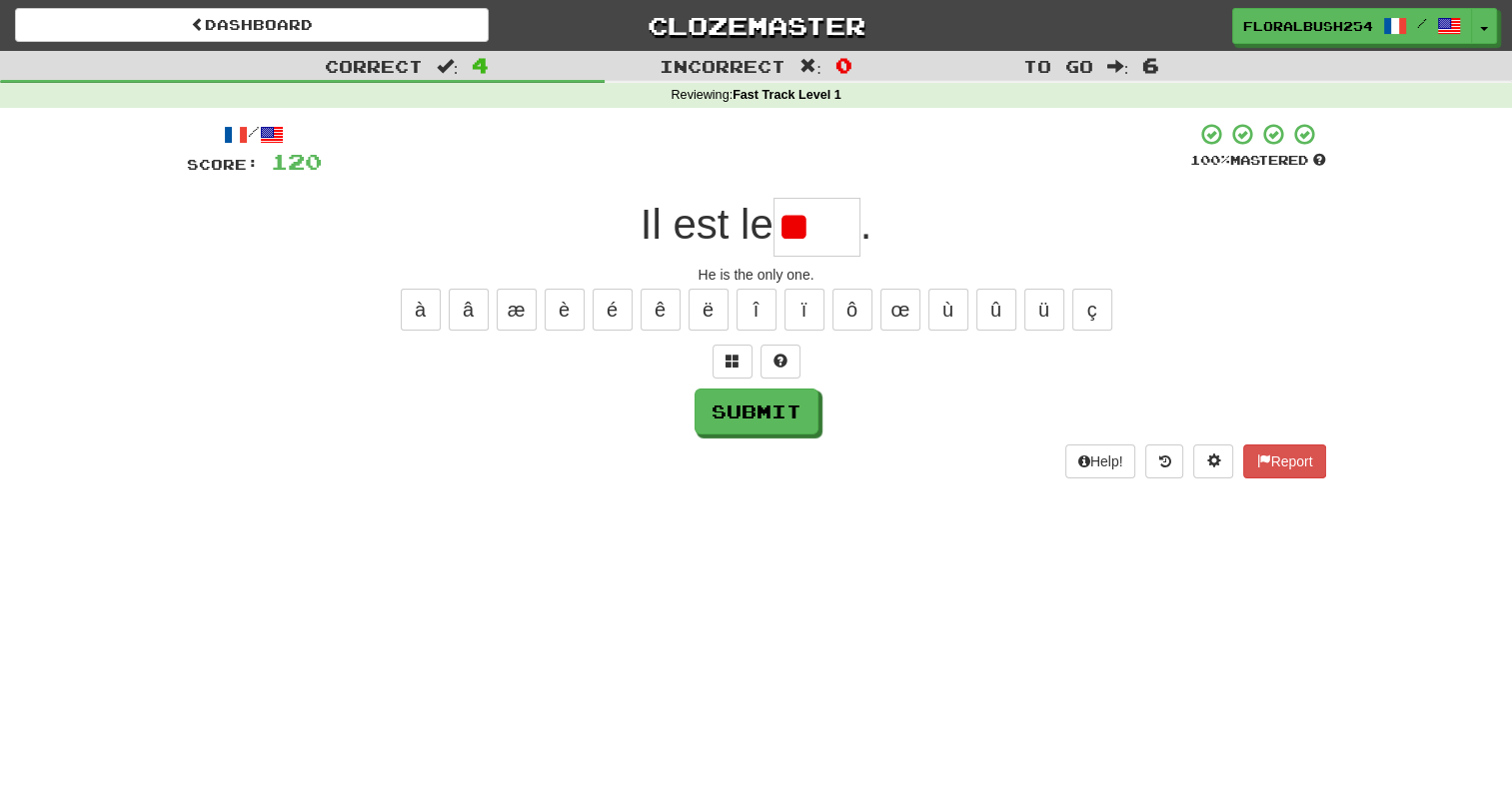 type on "*" 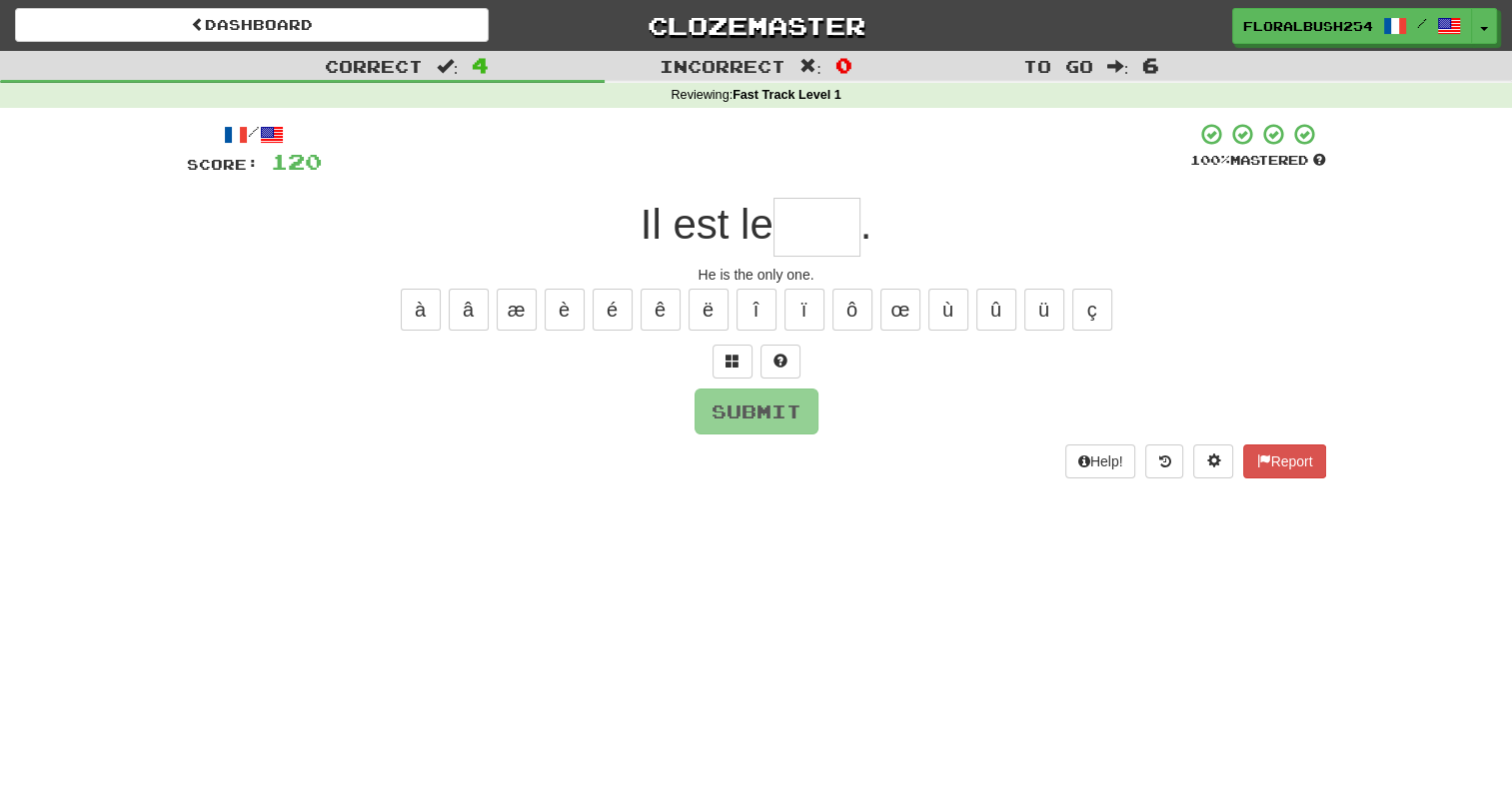 type on "*" 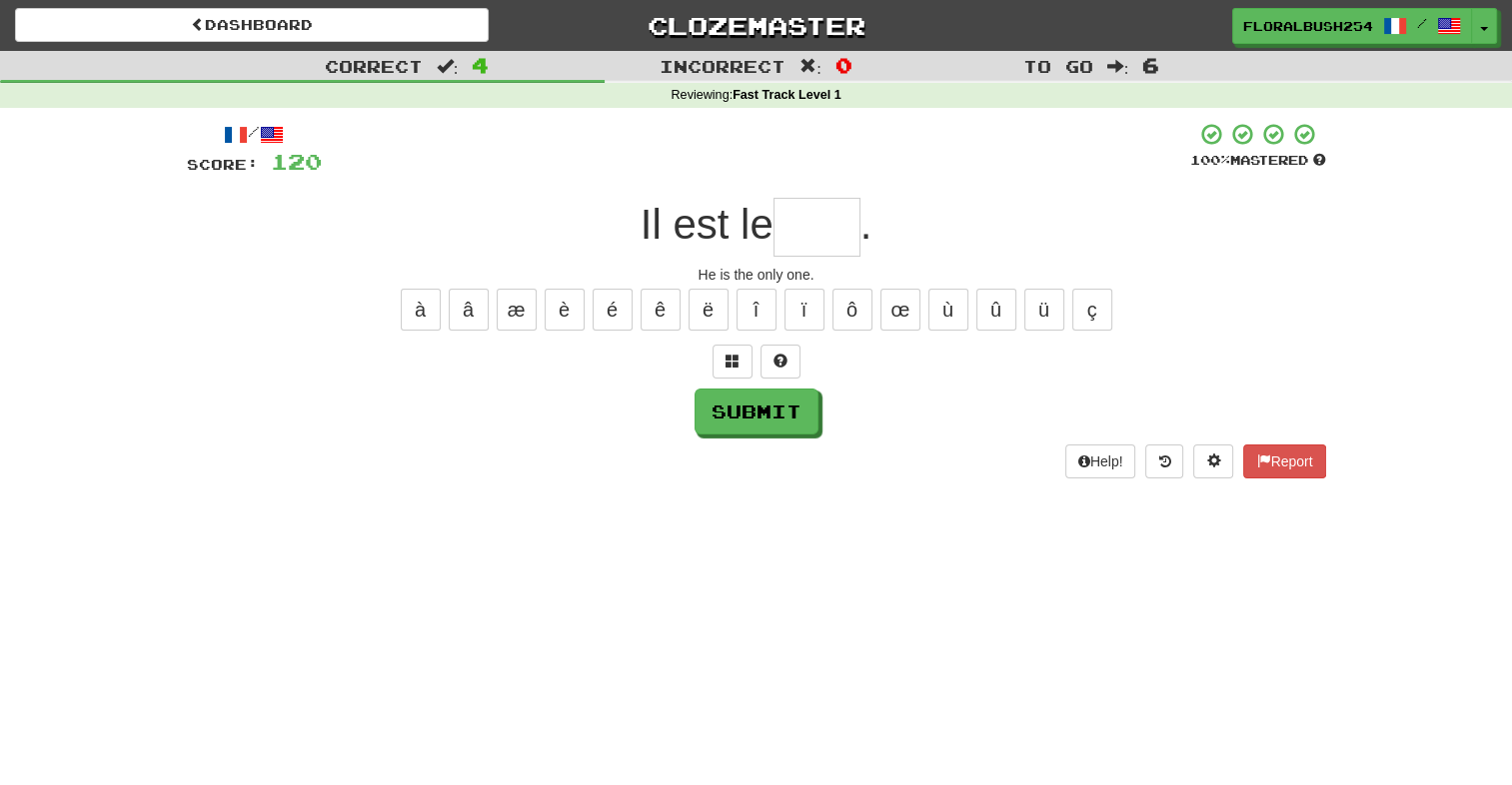 type on "*" 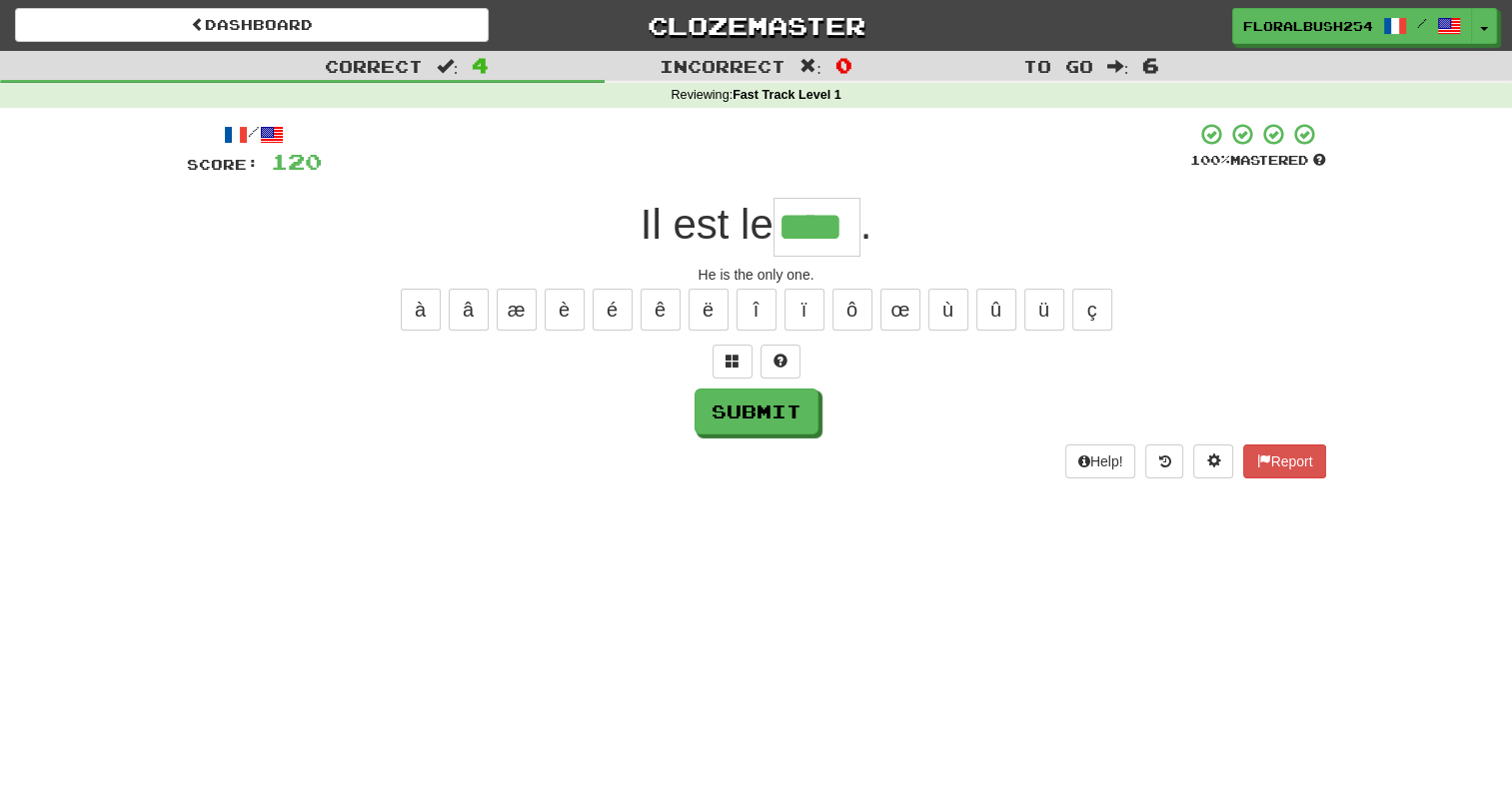 type on "****" 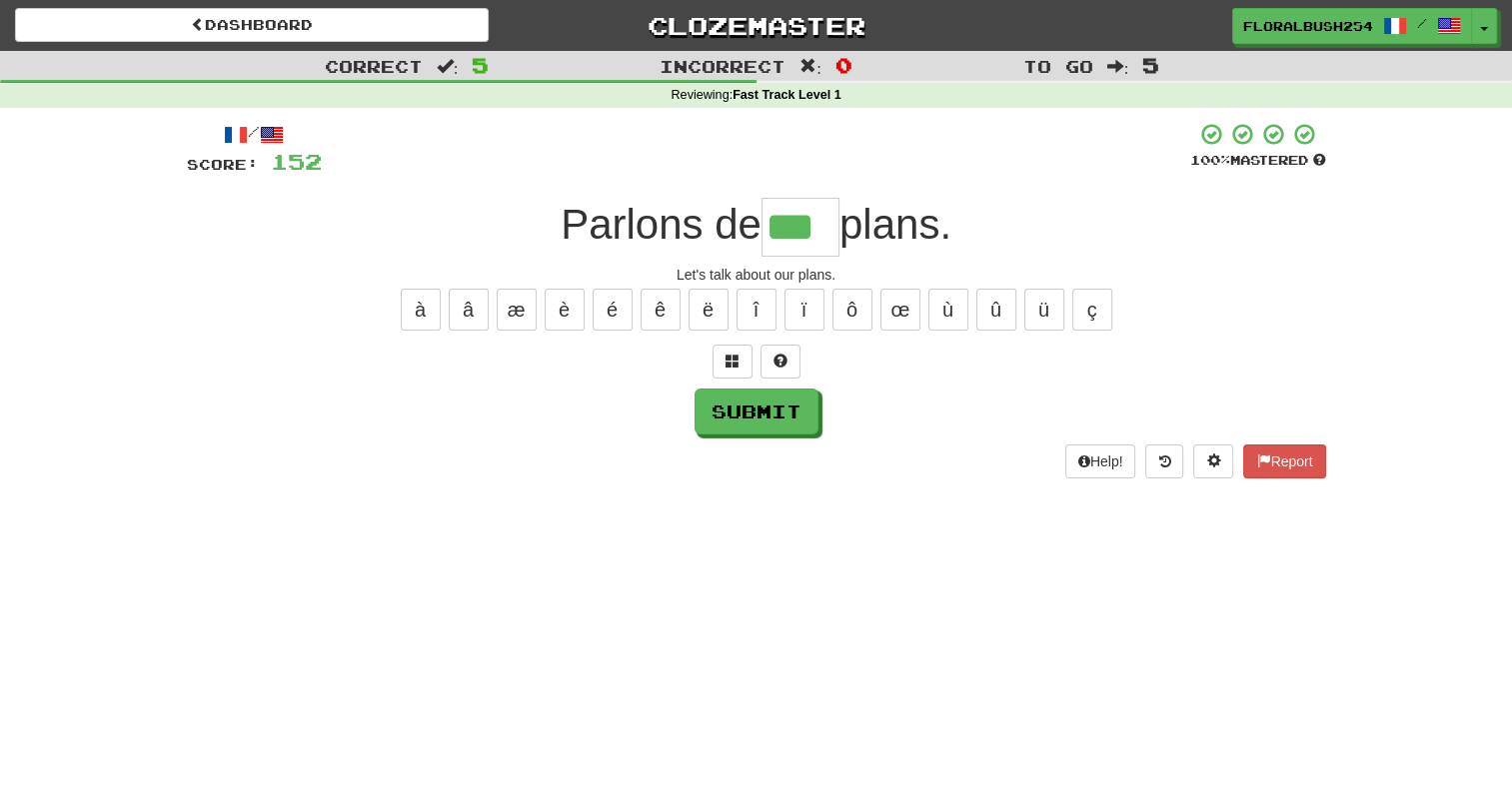 type on "***" 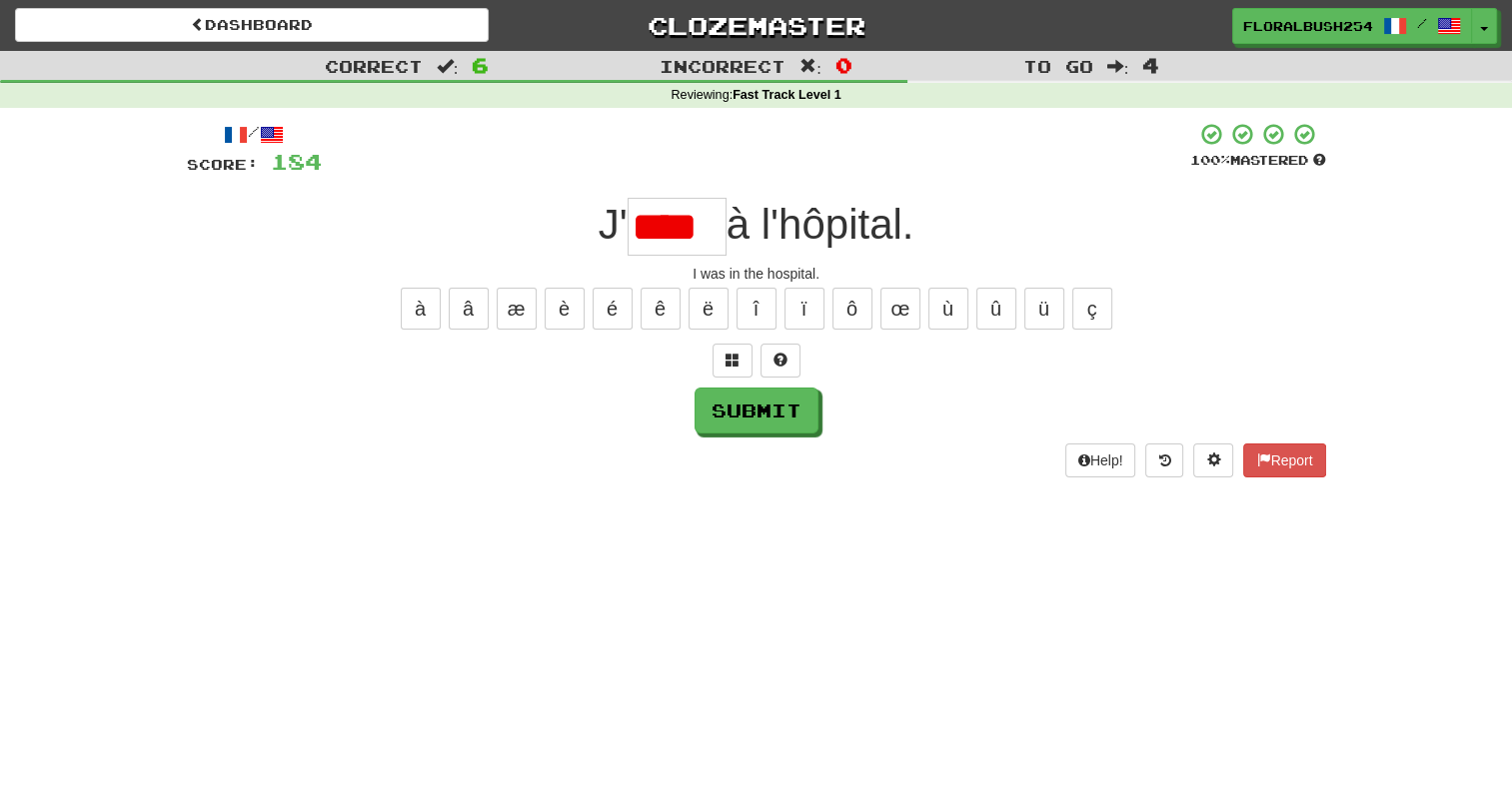 scroll, scrollTop: 0, scrollLeft: 0, axis: both 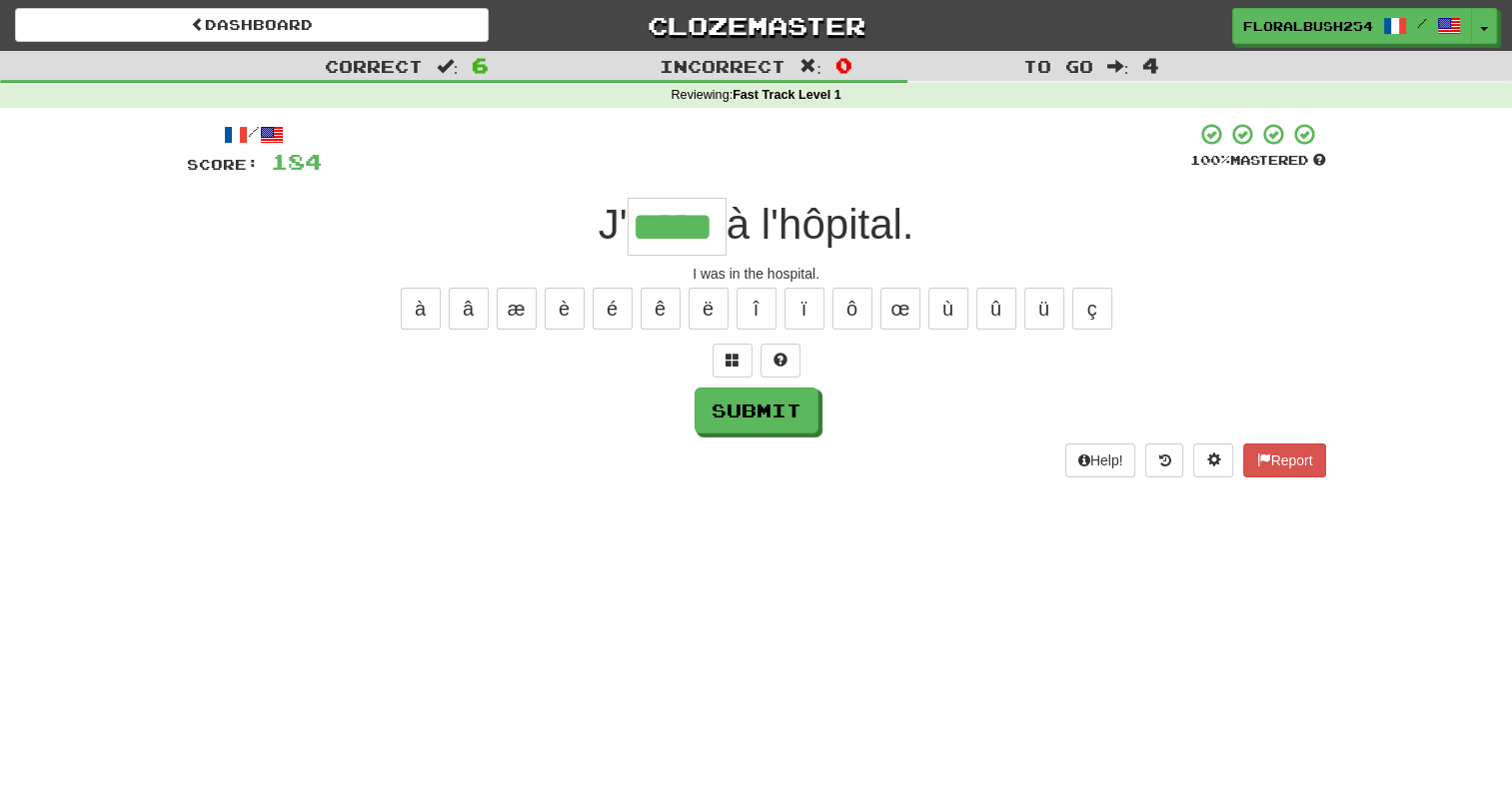 type on "*****" 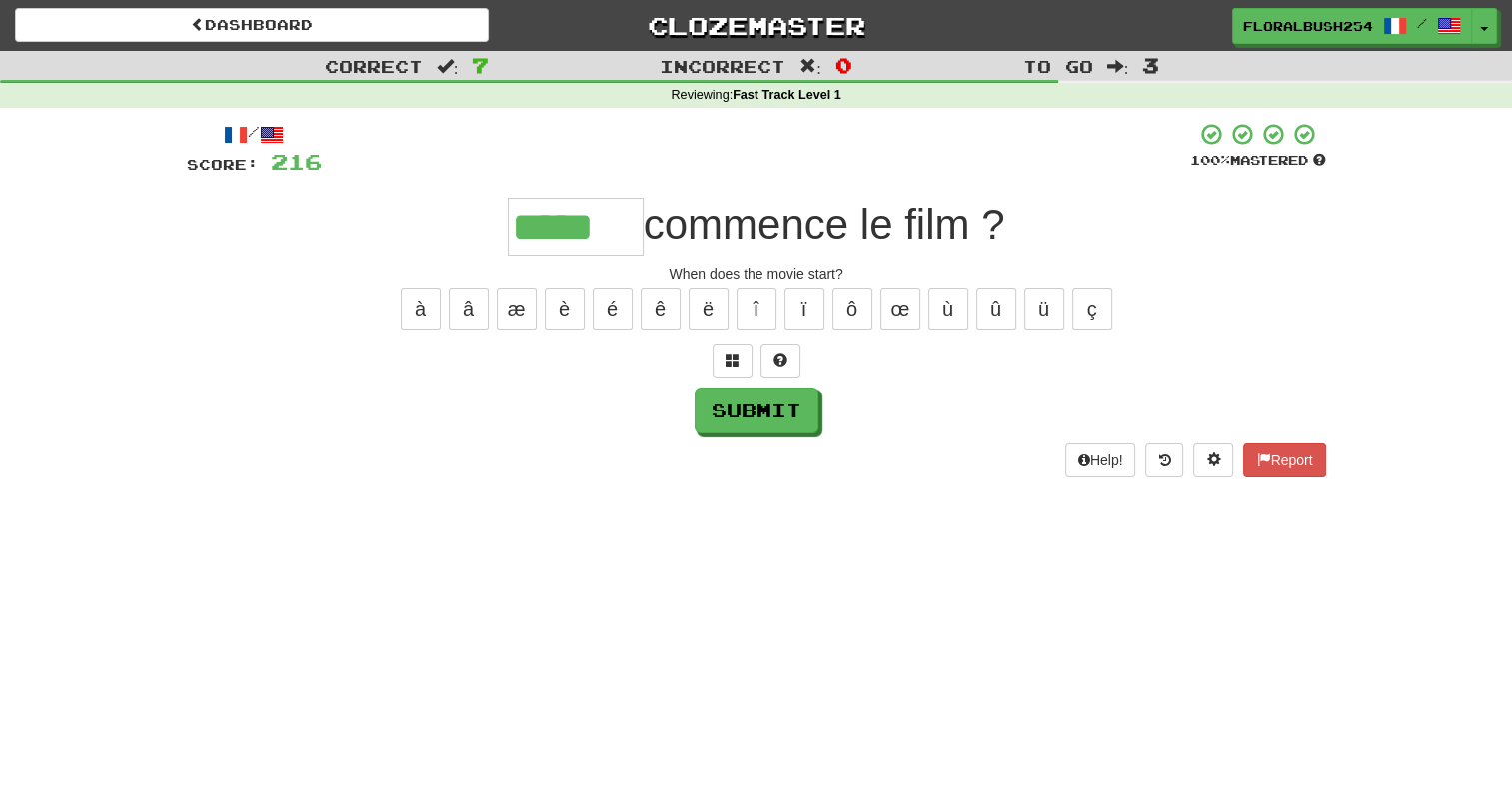 type on "*****" 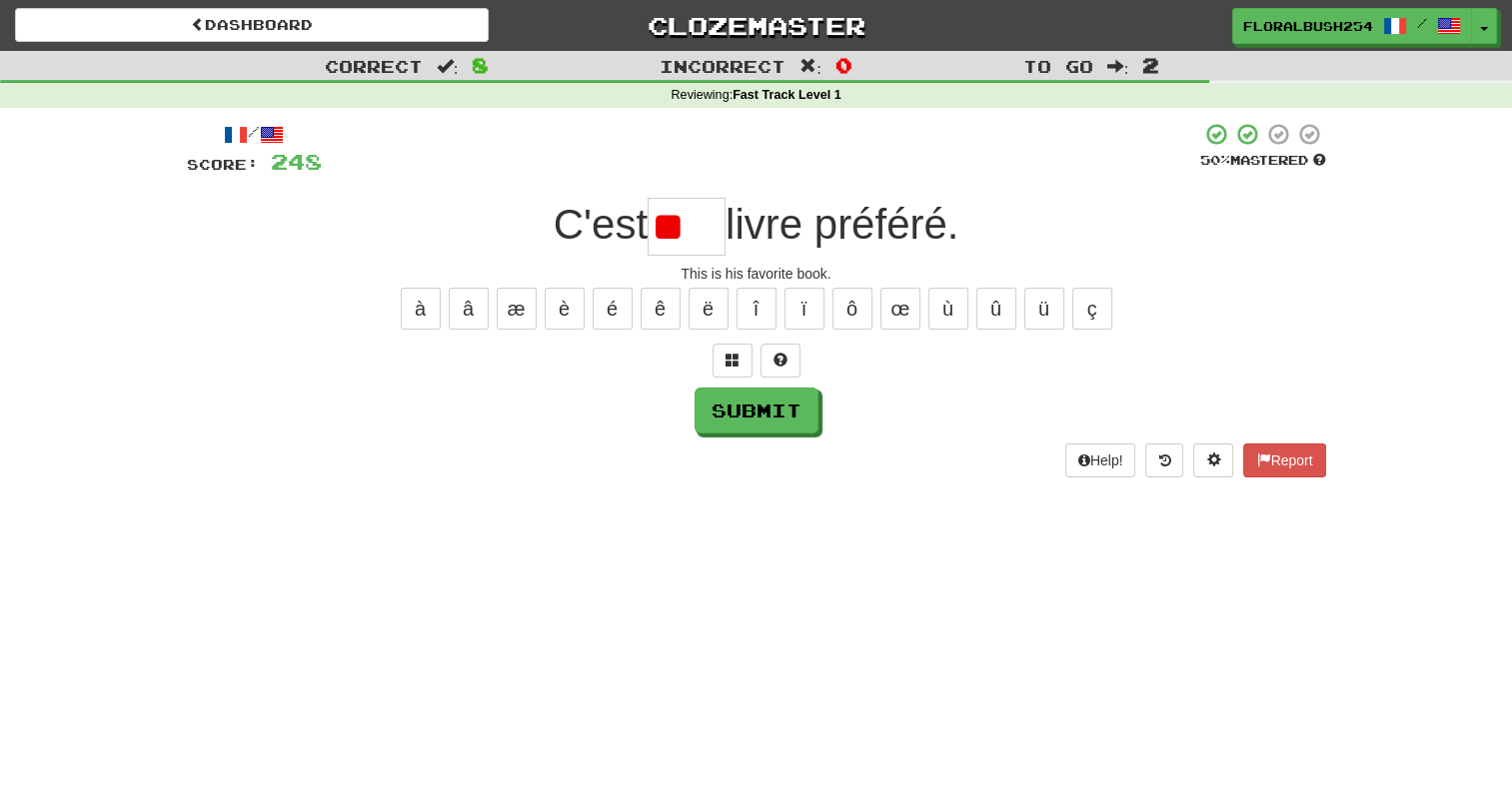 type on "*" 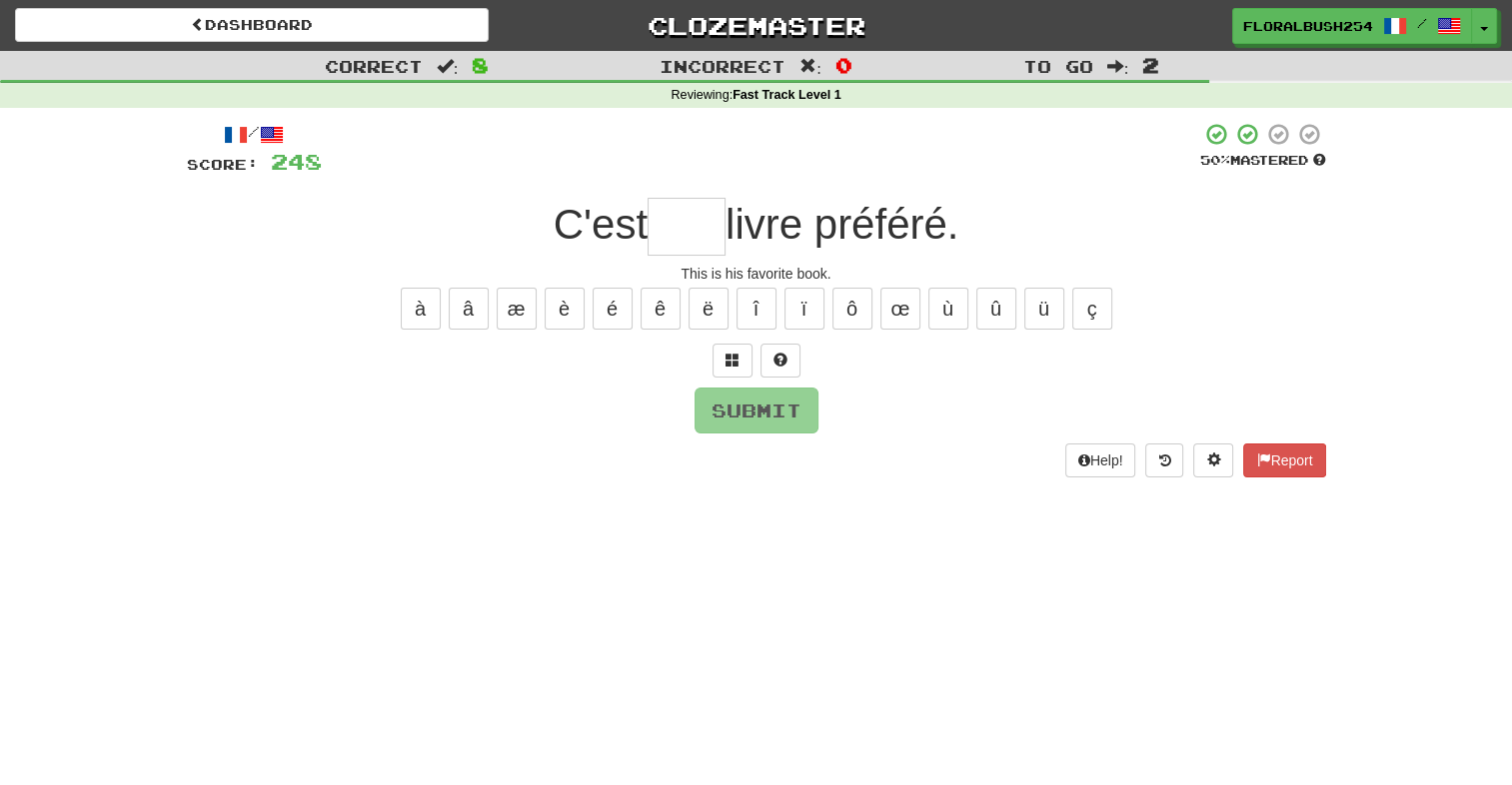 type on "*" 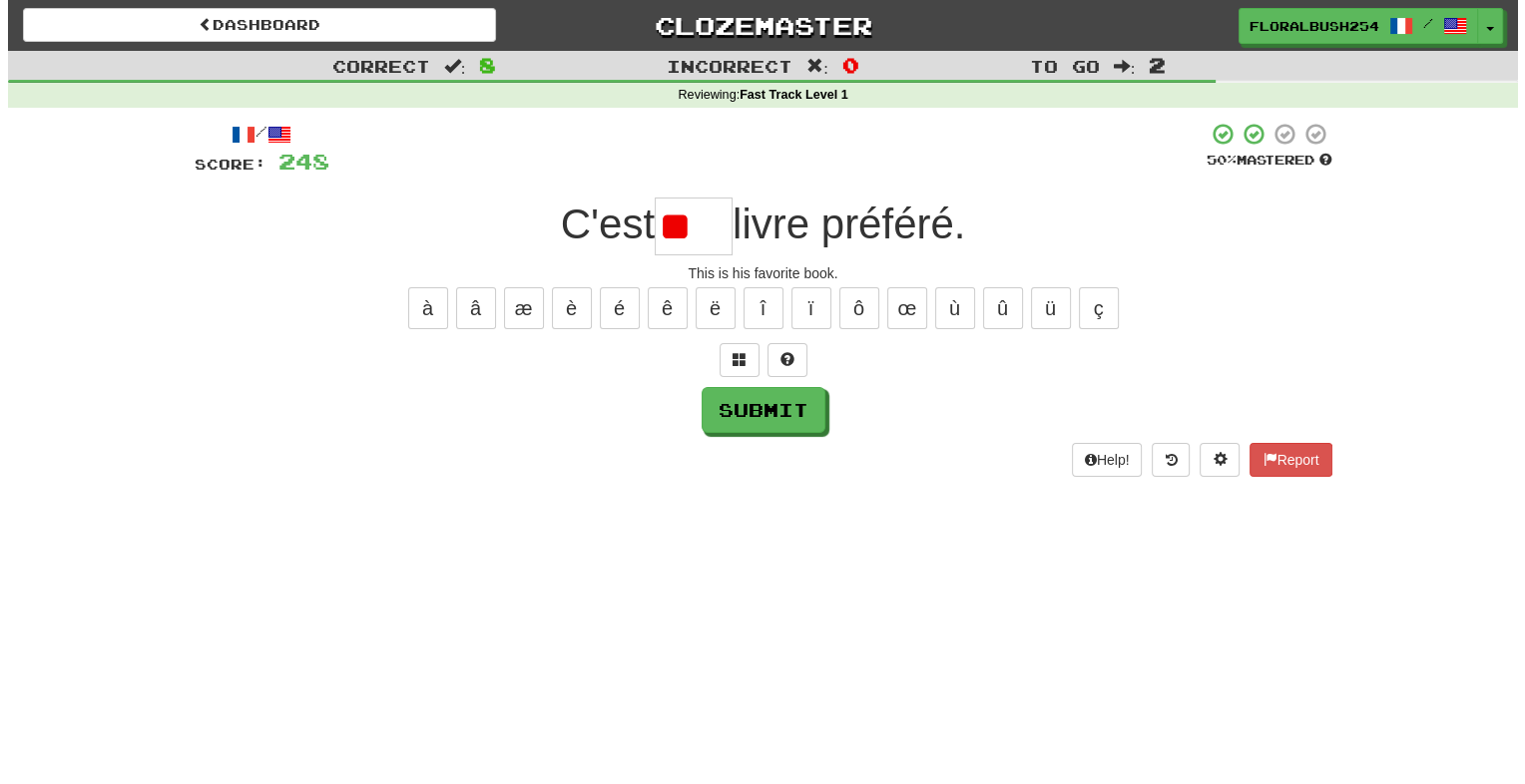 scroll, scrollTop: 0, scrollLeft: 0, axis: both 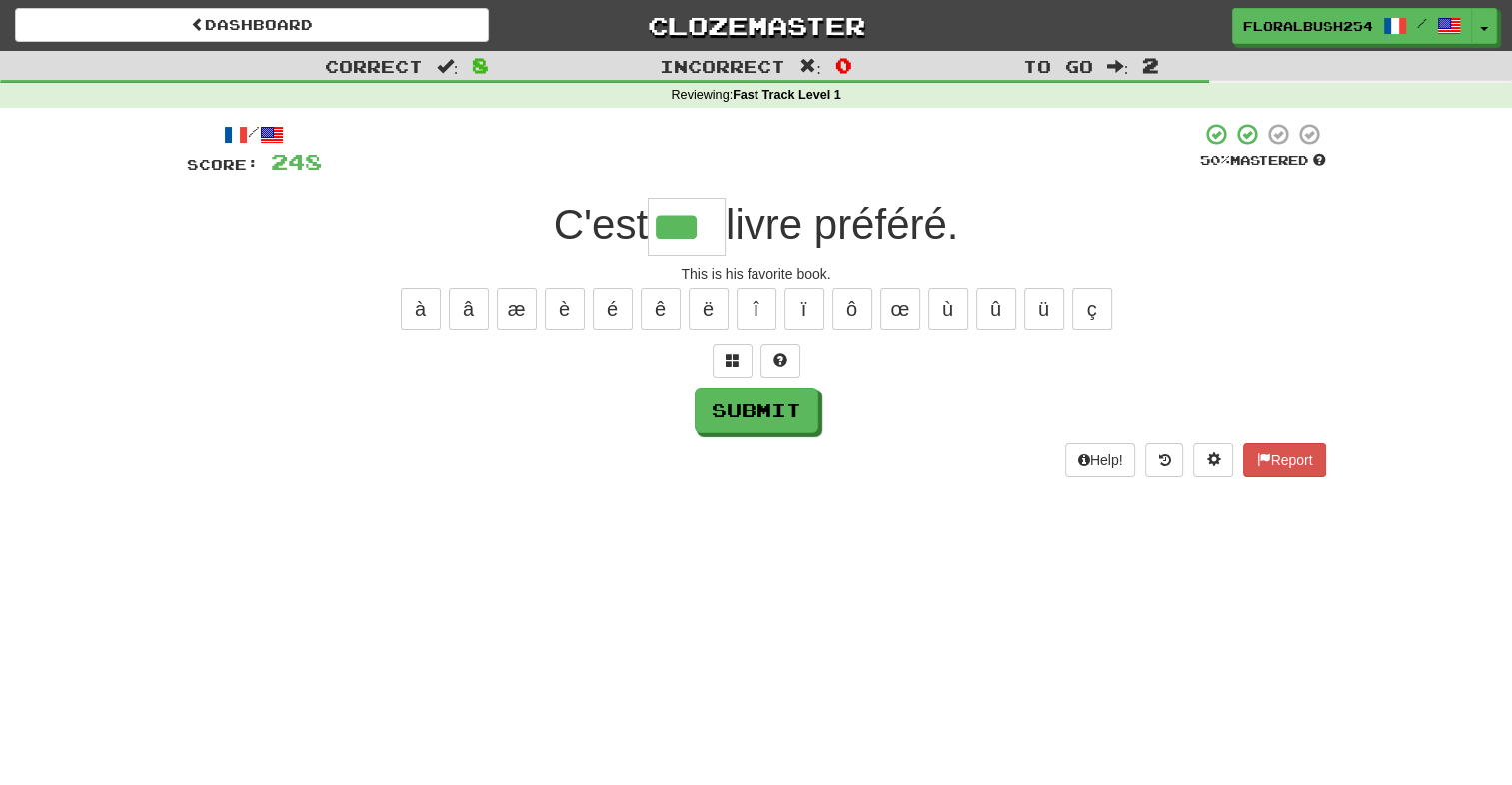 type on "***" 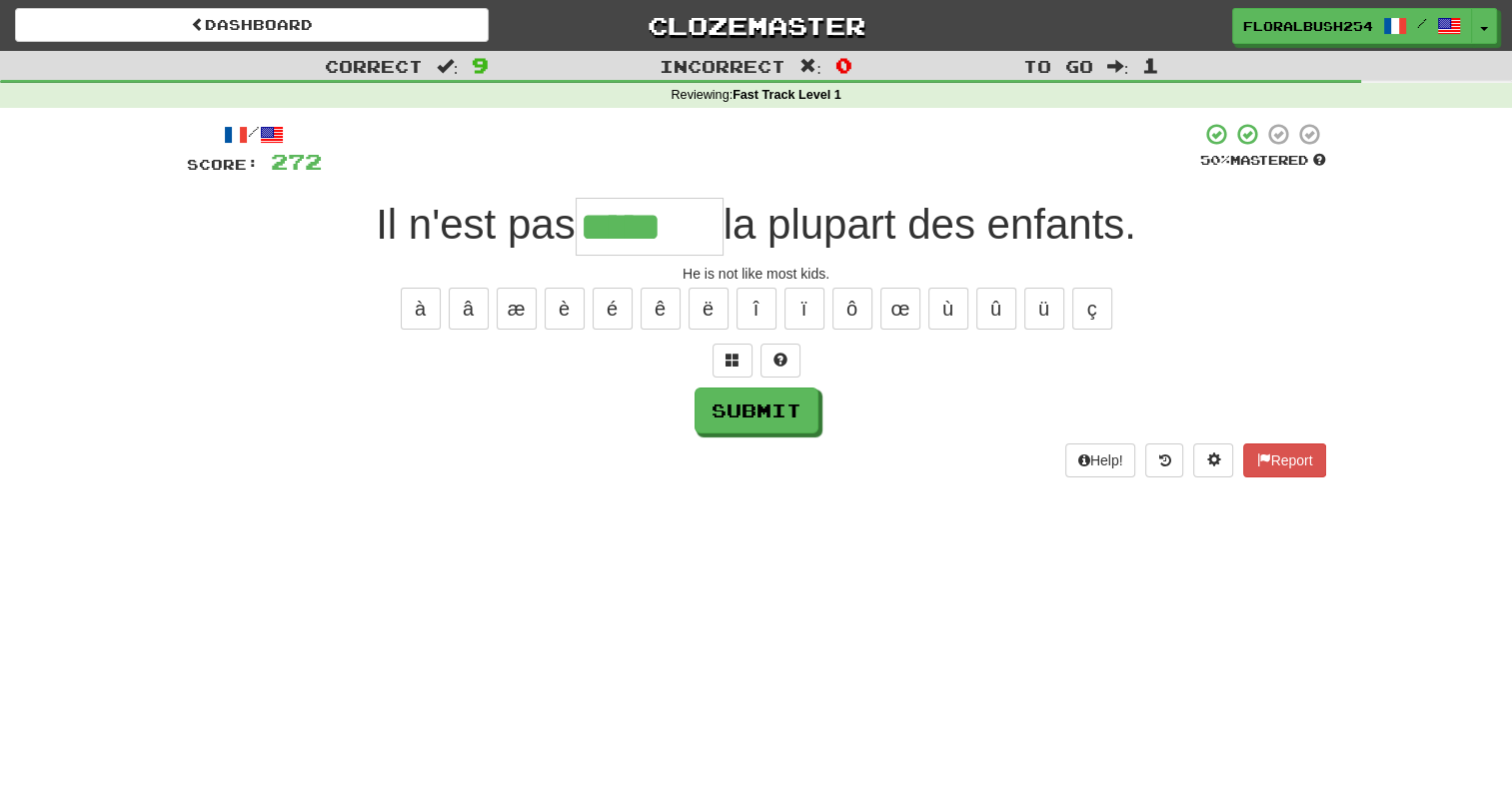 type on "*****" 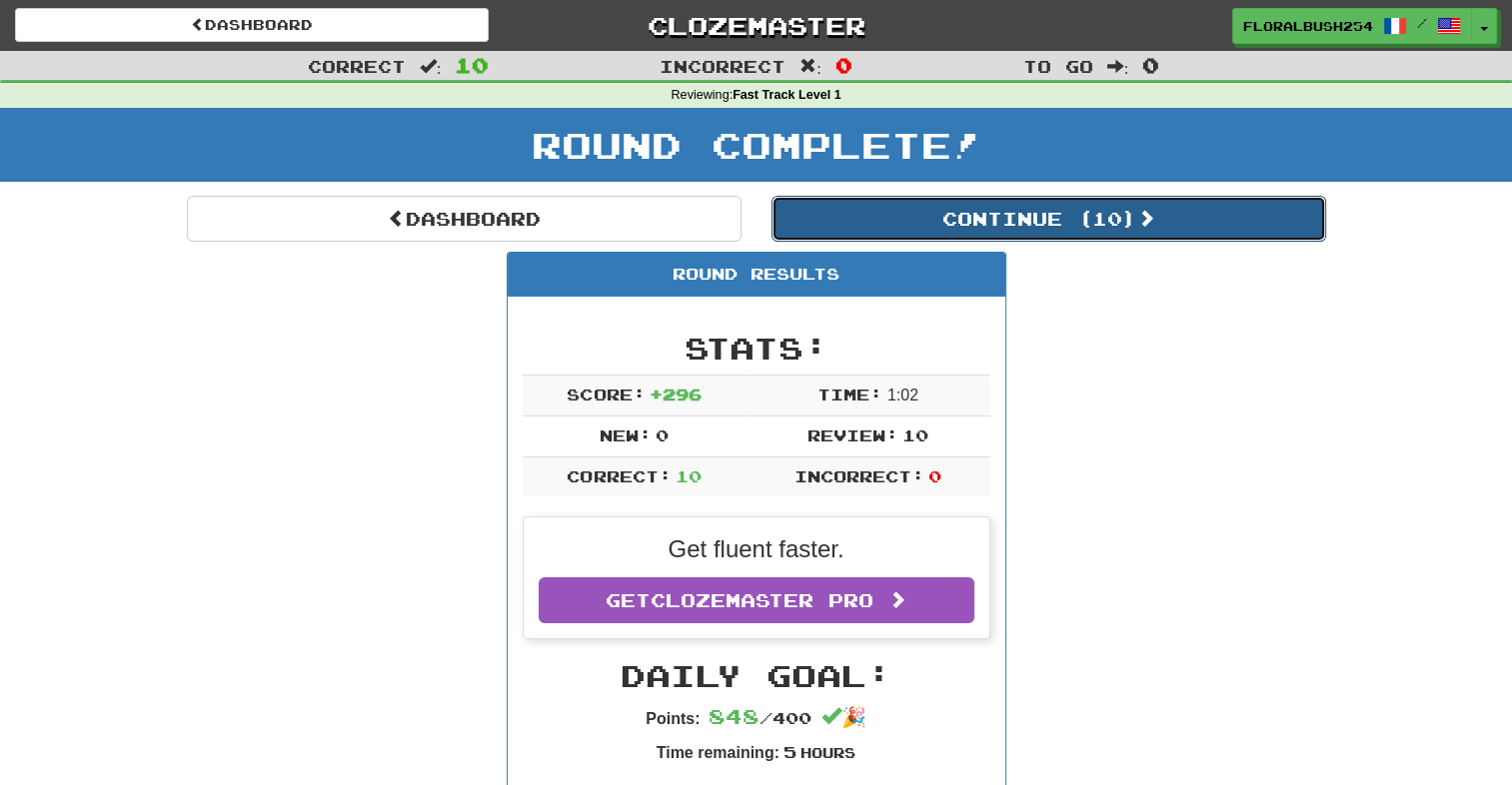 click on "Continue ( 10 )" at bounding box center (1048, 219) 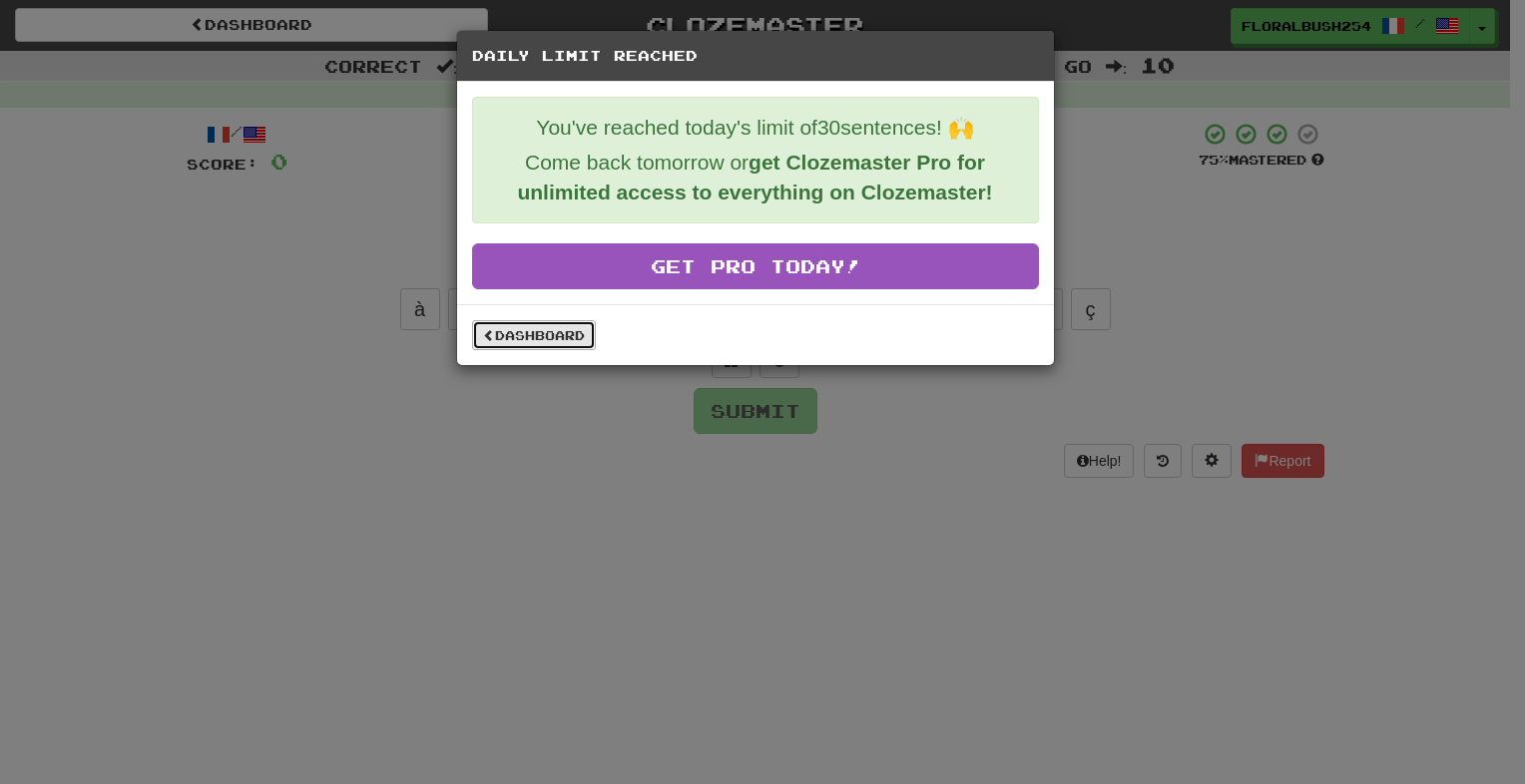click on "Dashboard" at bounding box center [534, 335] 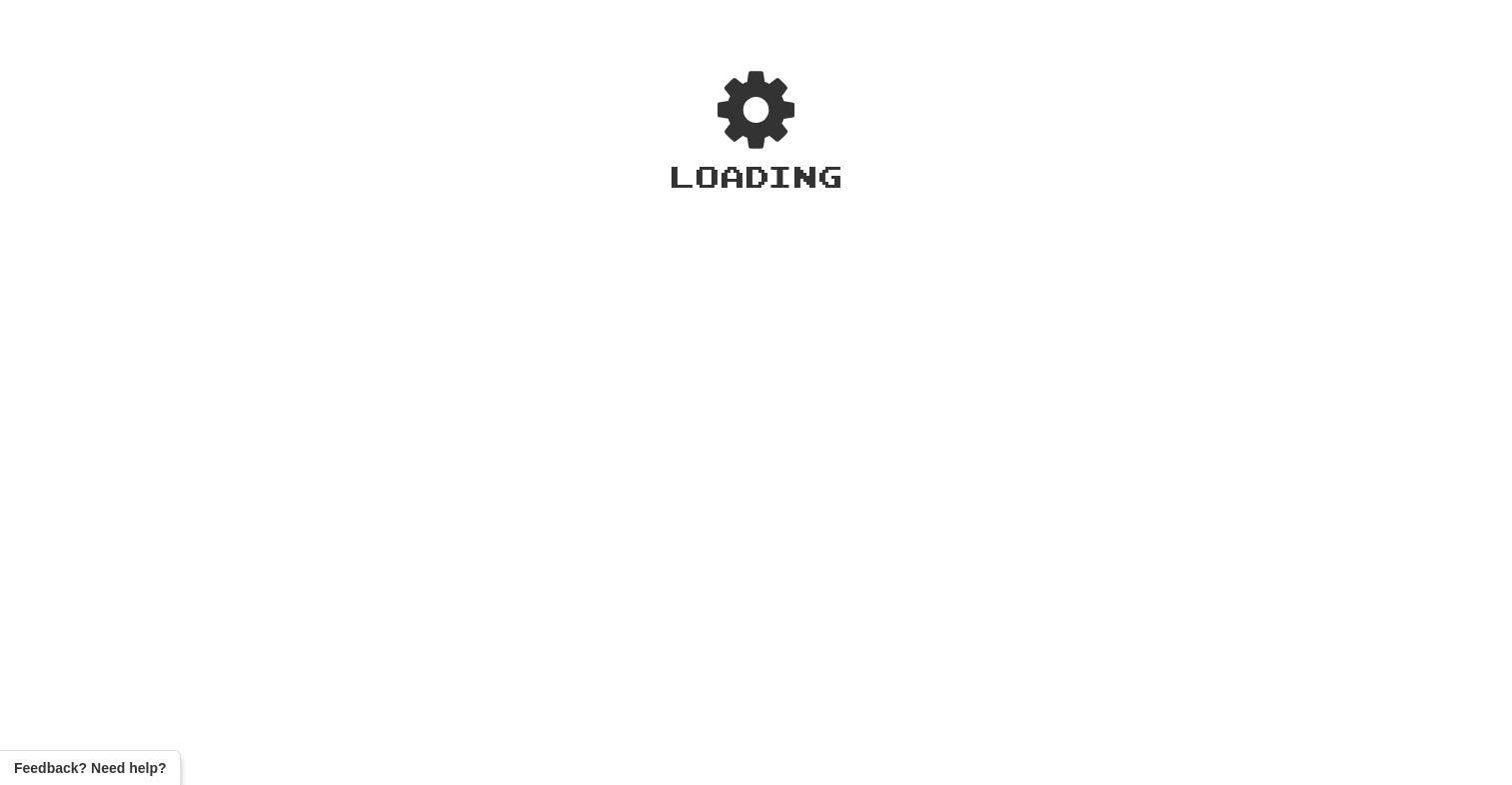 scroll, scrollTop: 0, scrollLeft: 0, axis: both 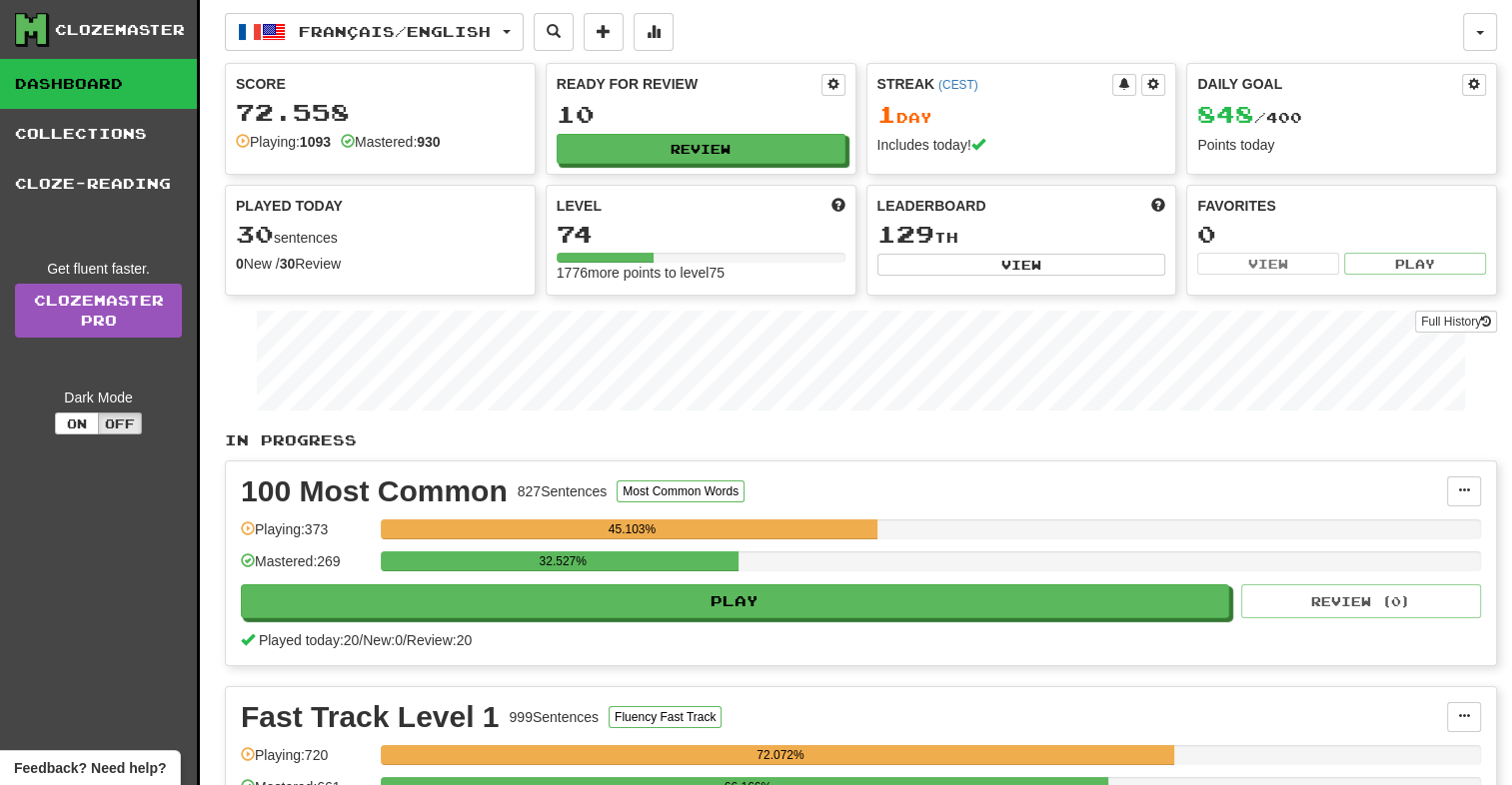 click on "Clozemaster Dashboard Collections Cloze-Reading Get fluent faster. Clozemaster Pro Dark Mode On Off Dashboard Collections Pro Cloze-Reading Français  /  English Deutsch  /  Español Streak:  0   Review:  20 Daily Goal:  0  /  10 Français  /  English Streak:  1   Review:  10 Daily Goal:  848  /  400  Language Pairing Username: FloralBush254 Edit  Account  Notifications  Activity Feed  Profile  Leaderboard  Forum  Logout Score 72.558  Playing:  1093  Mastered:  930 Ready for Review 10   Review Streak   ( CEST ) 1  Day Includes today!  Daily Goal 848  /  400 Points today Played Today 30  sentences 0  New /  30  Review Full History  Level 74 1776  more points to level  75 Leaderboard 129 th View Favorites 0 View Play Full History  In Progress 100 Most Common 827  Sentences Most Common Words Manage Sentences Unpin from Dashboard  Playing:  373 45.103%  Mastered:  269 32.527% Play Review ( 0 )   Played today:  20  /  New:  0  /  Review:  20 Fast Track Level 1 999  Sentences Fluency Fast Track Manage Sentences 720" at bounding box center (756, 503) 